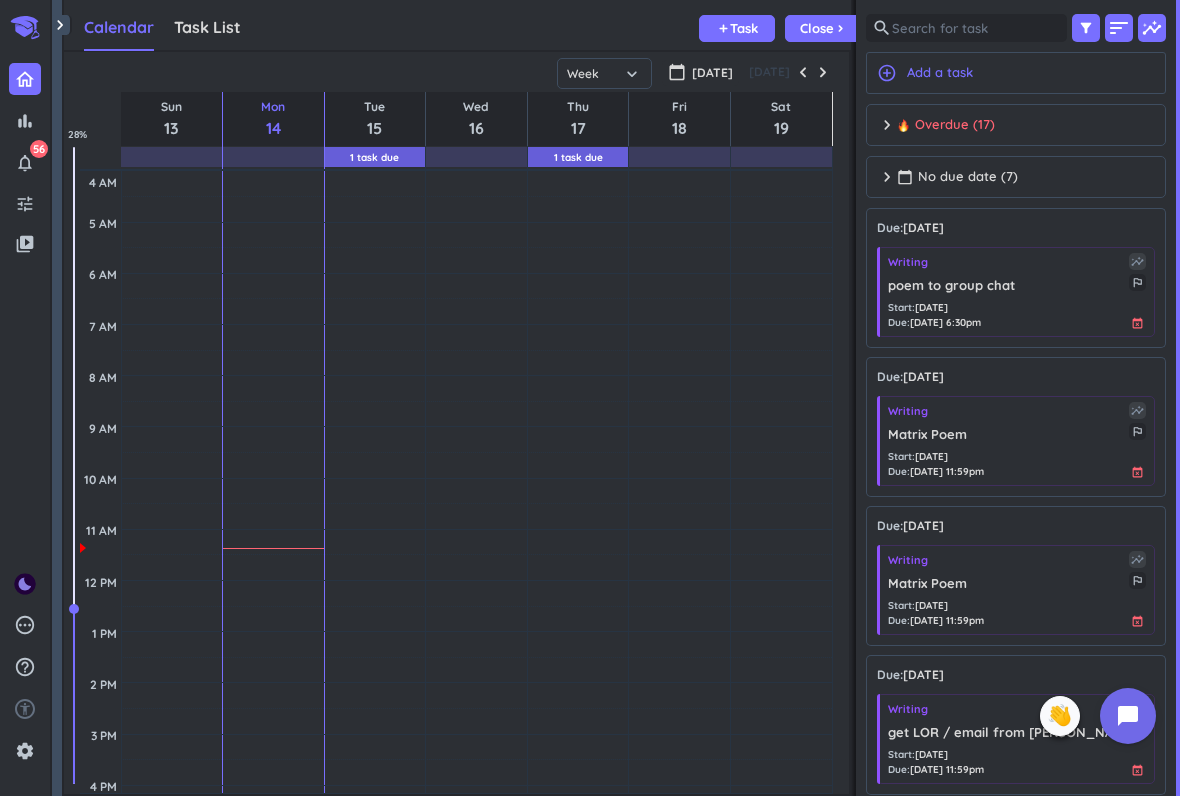 scroll, scrollTop: 0, scrollLeft: 0, axis: both 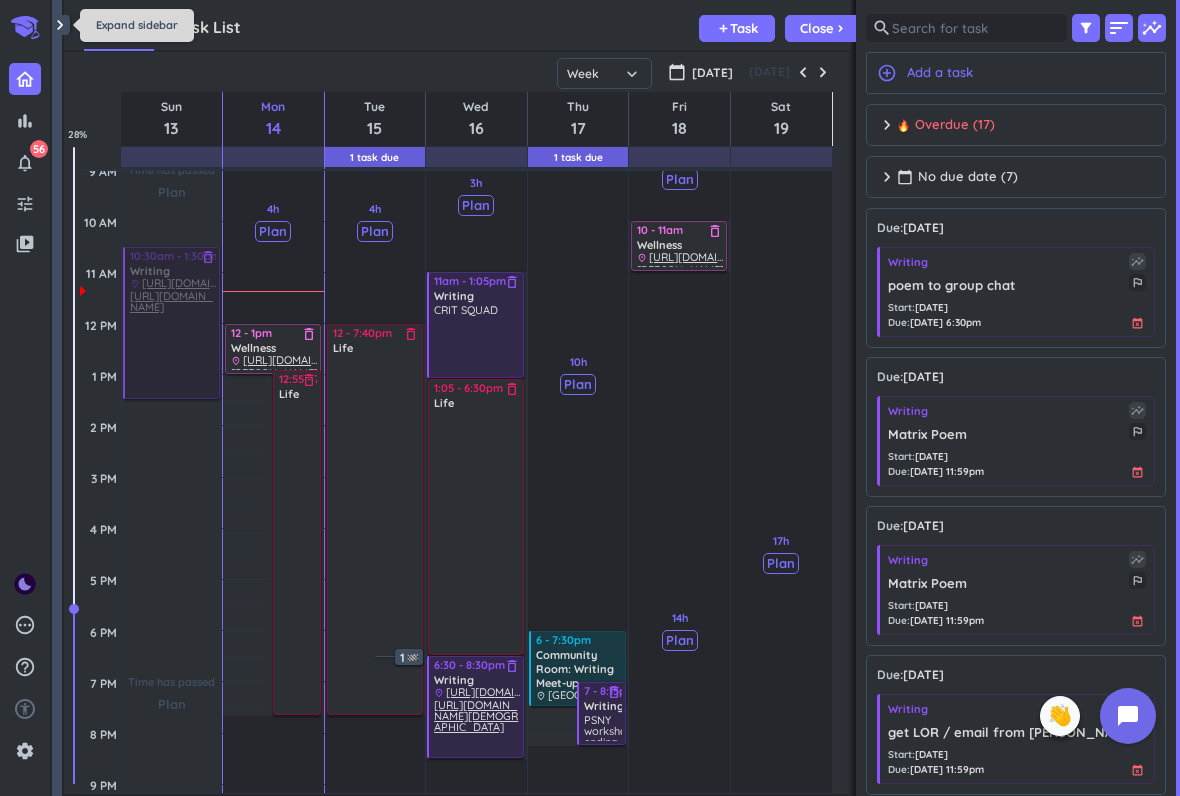 click on "Calendar Task List Calendar keyboard_arrow_down add Task Close chevron_right" at bounding box center (457, 25) 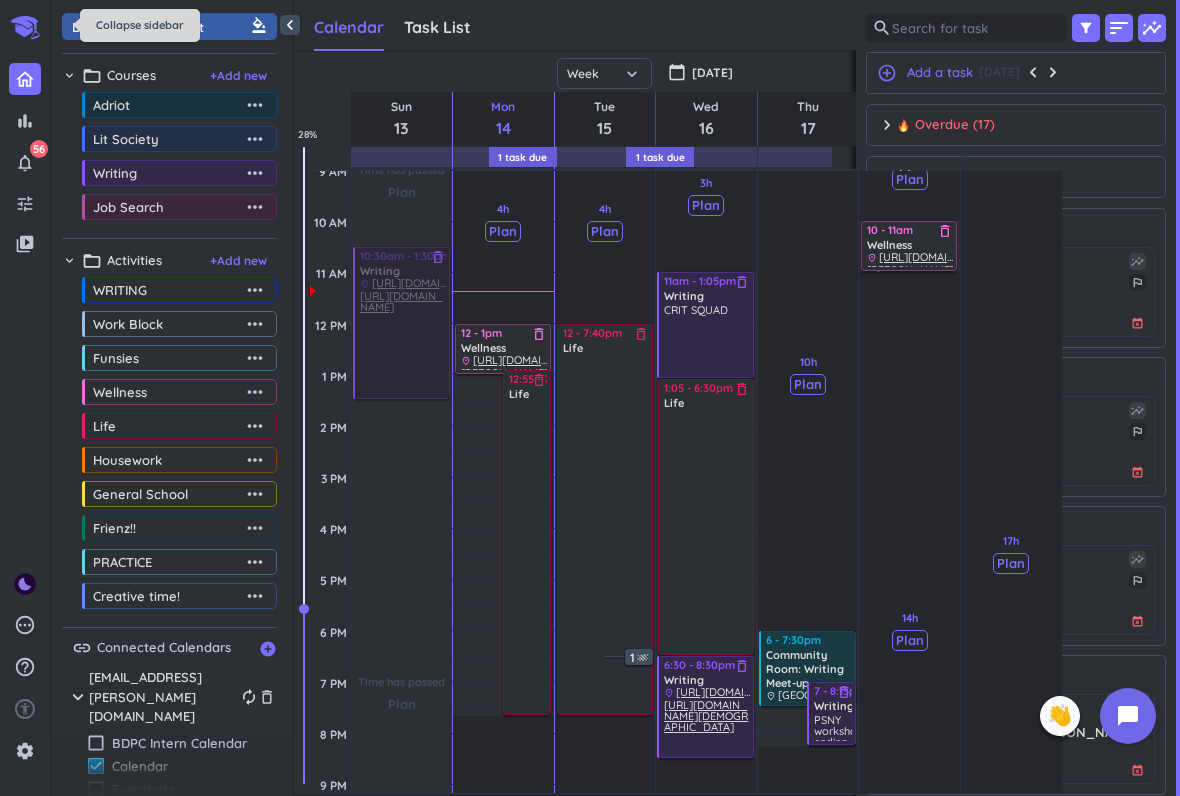 scroll, scrollTop: 742, scrollLeft: 713, axis: both 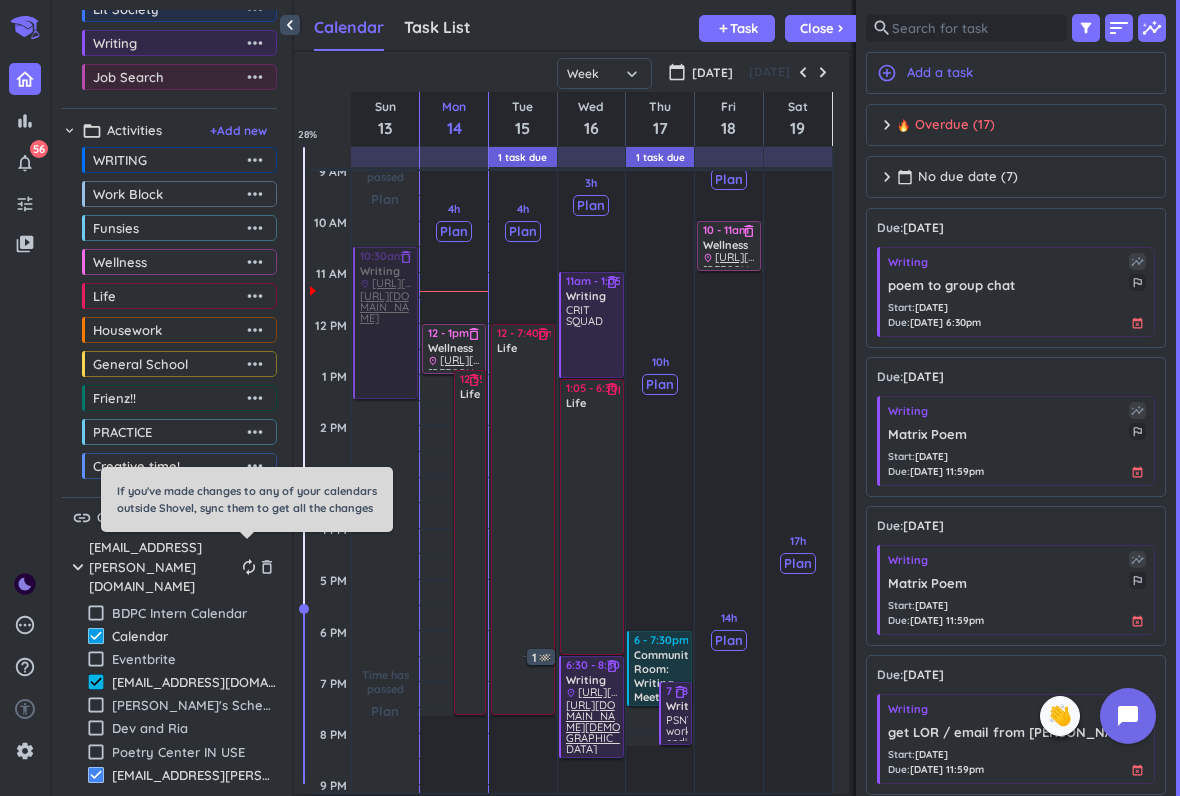 click on "autorenew" at bounding box center (249, 567) 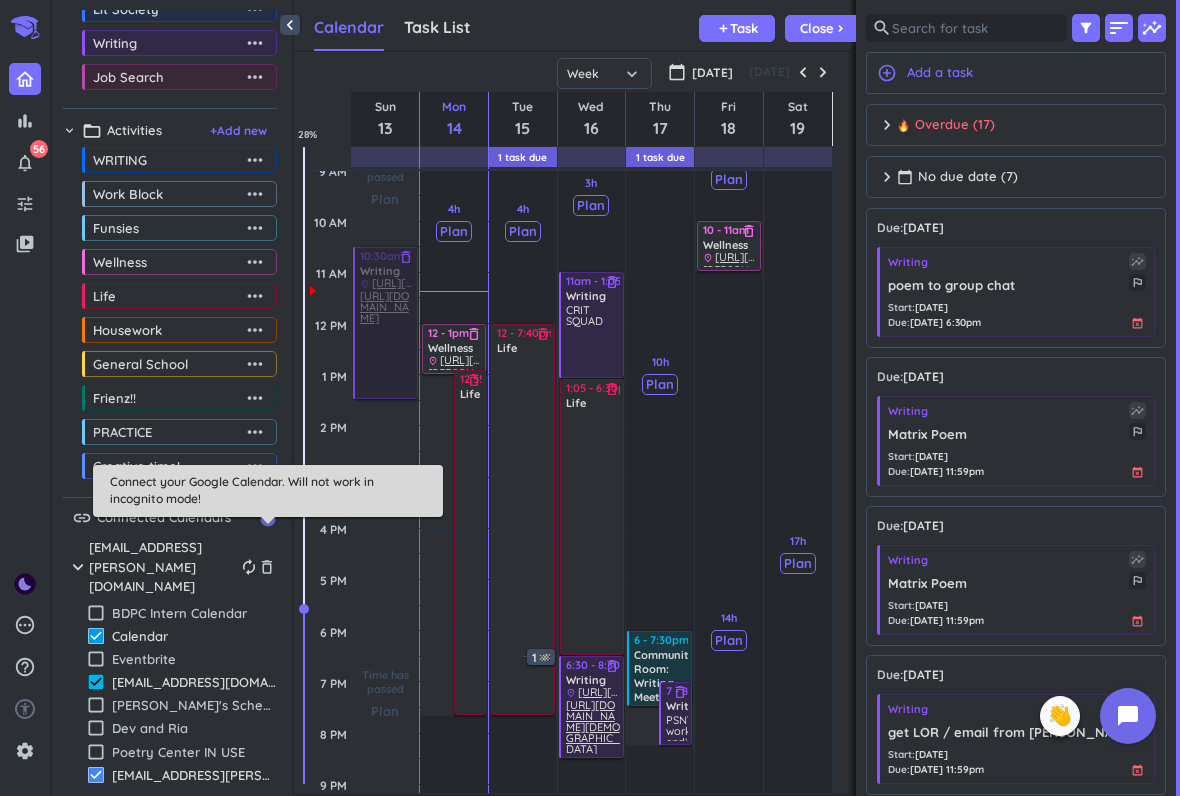click on "add_circle" at bounding box center (268, 519) 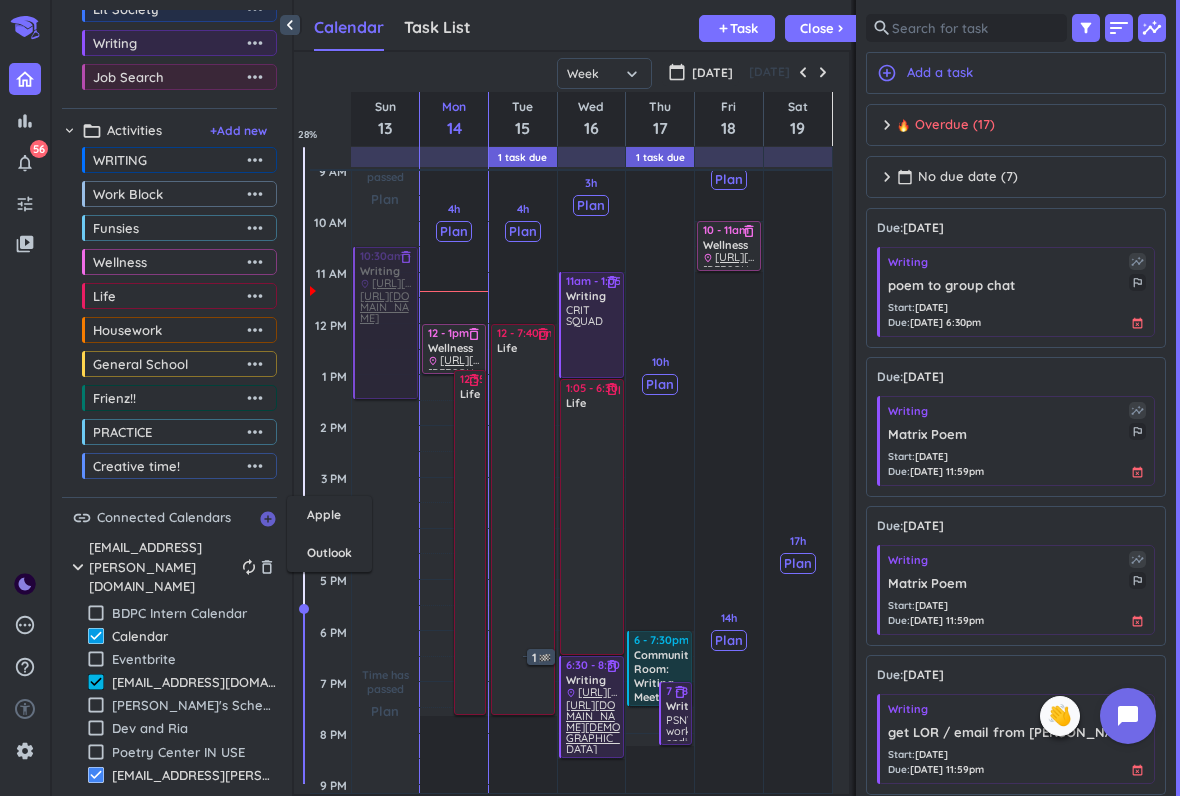 click on "add_circle" at bounding box center (268, 519) 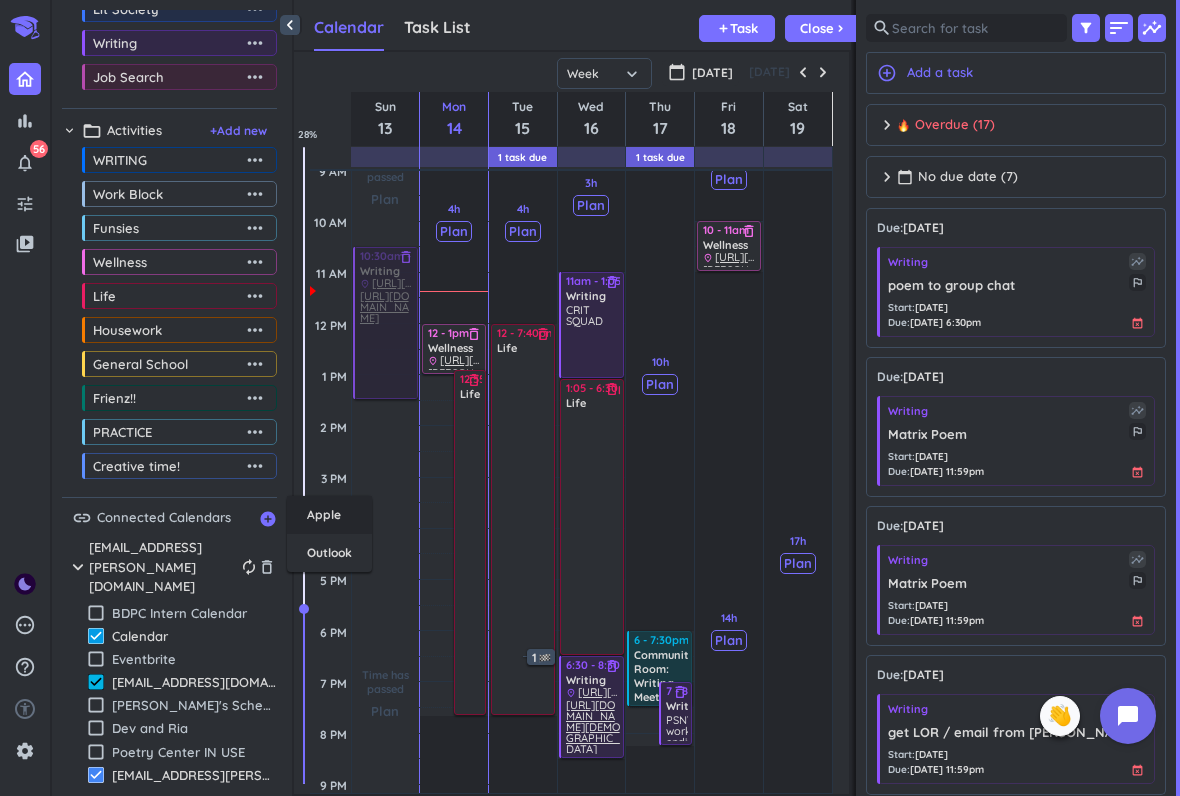 click on "Apple" at bounding box center (329, 515) 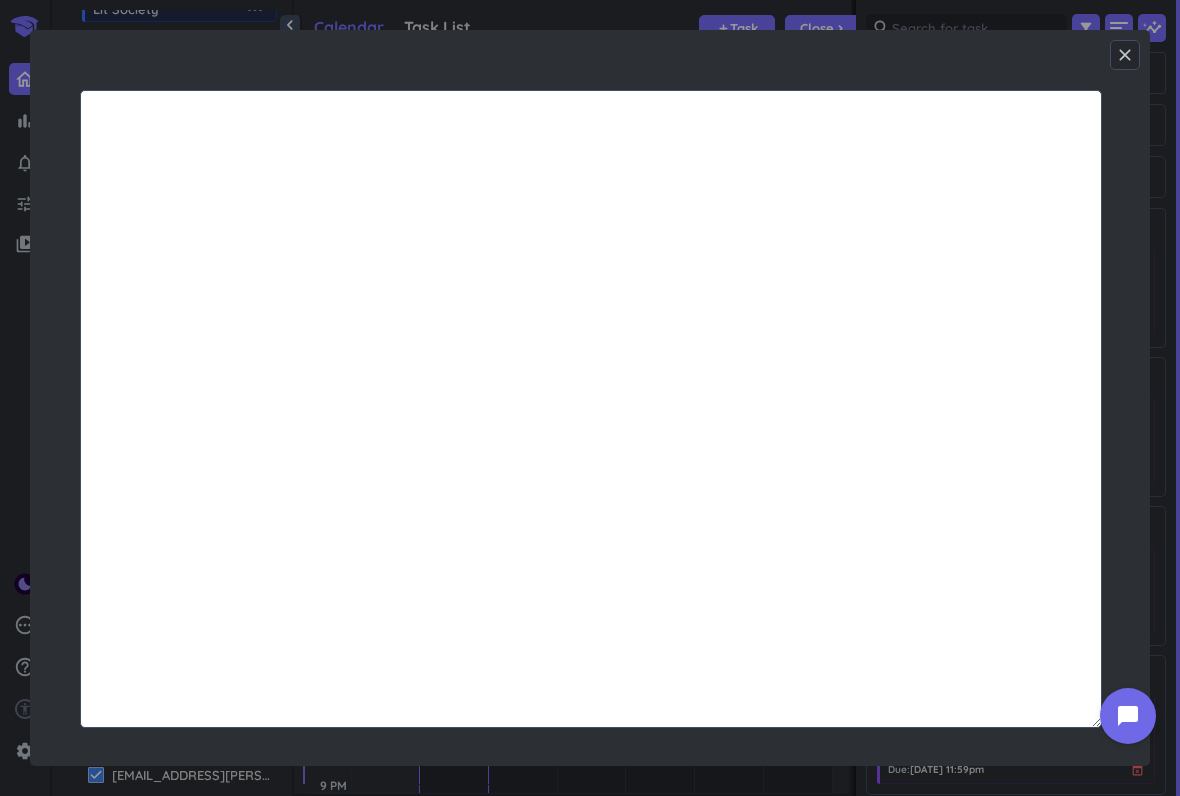 scroll, scrollTop: 1, scrollLeft: 1, axis: both 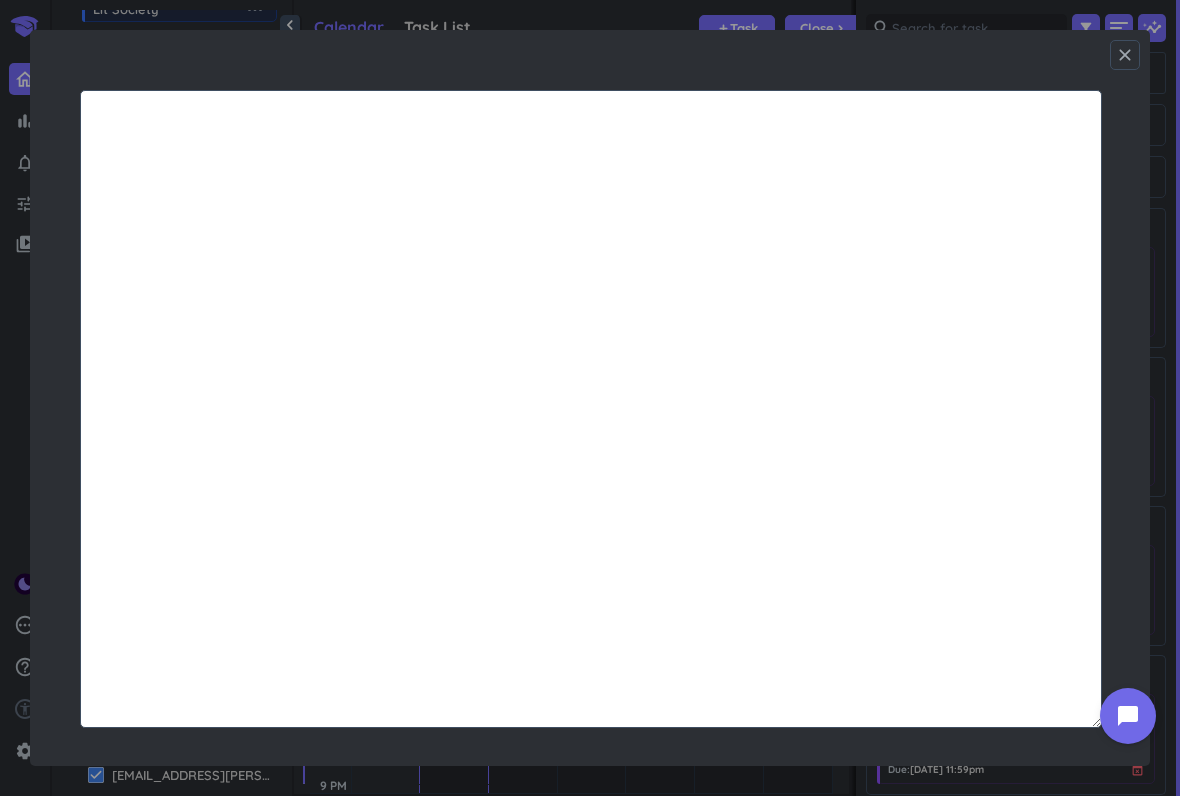 click on "close" at bounding box center [1125, 55] 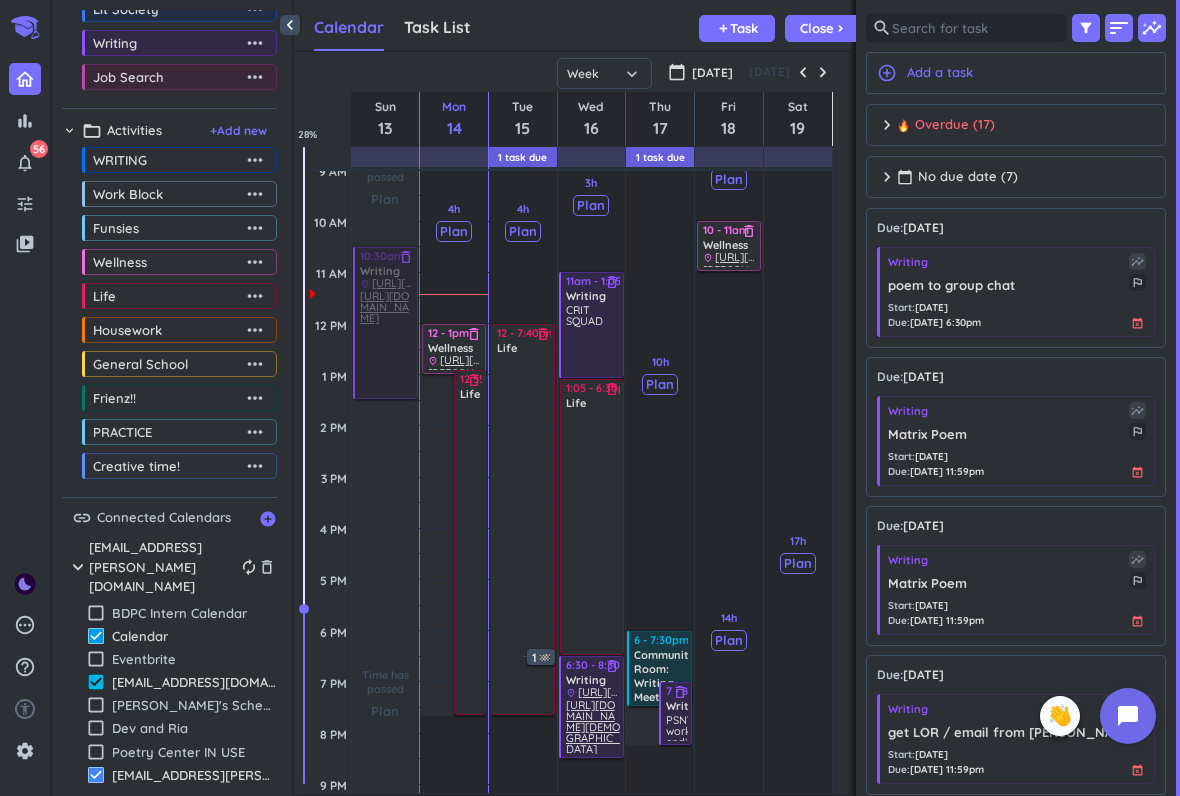 scroll, scrollTop: 50, scrollLeft: 557, axis: both 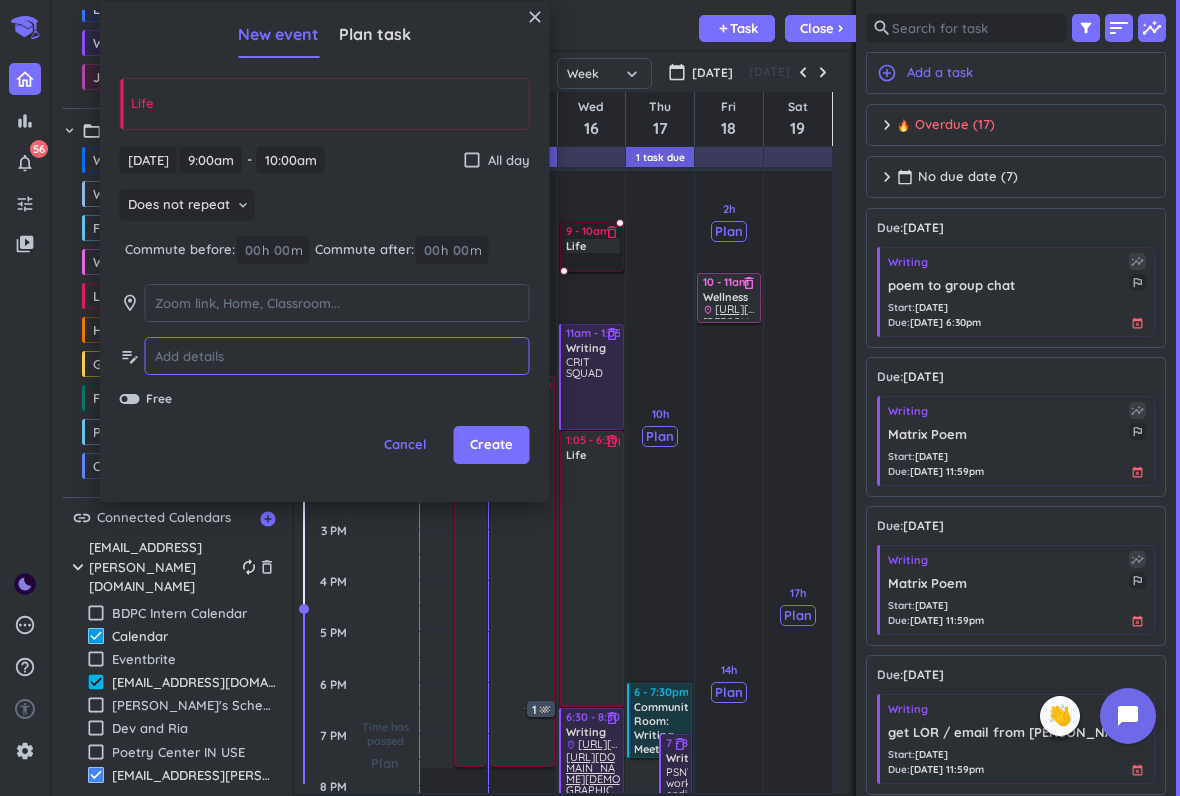 click at bounding box center [337, 356] 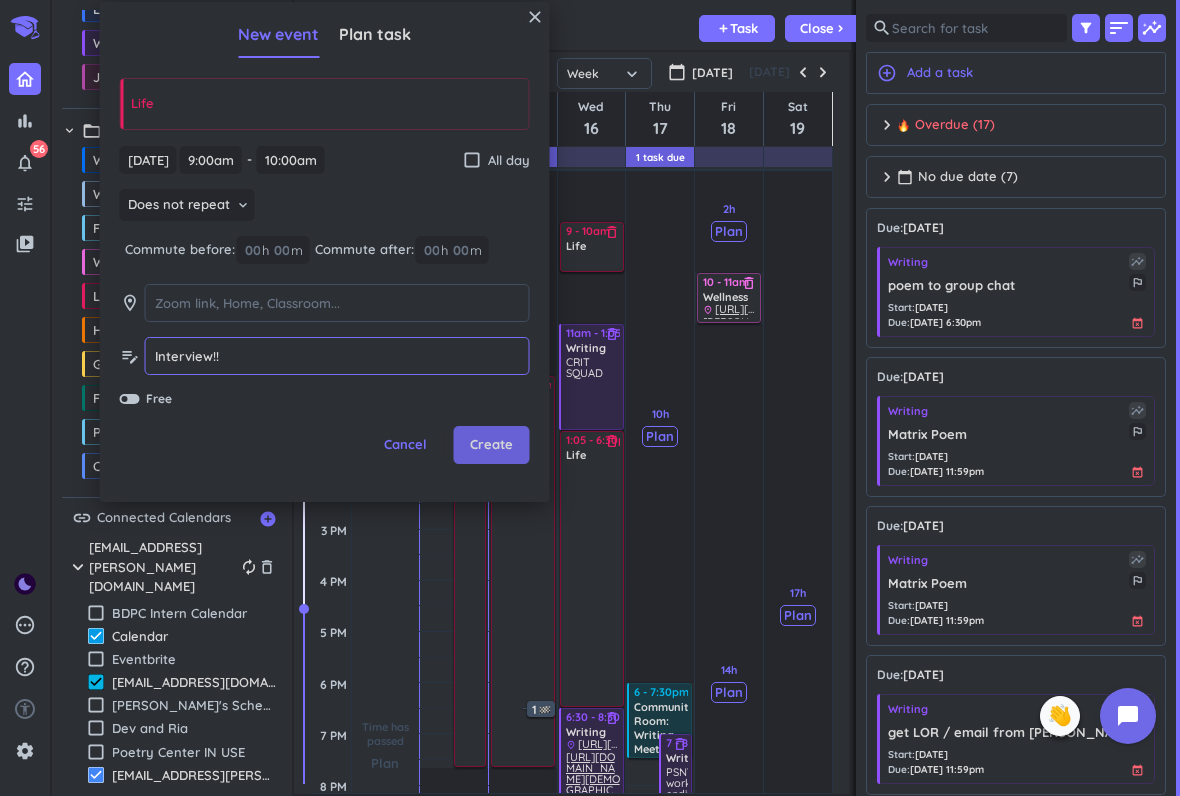 type on "Interview!!" 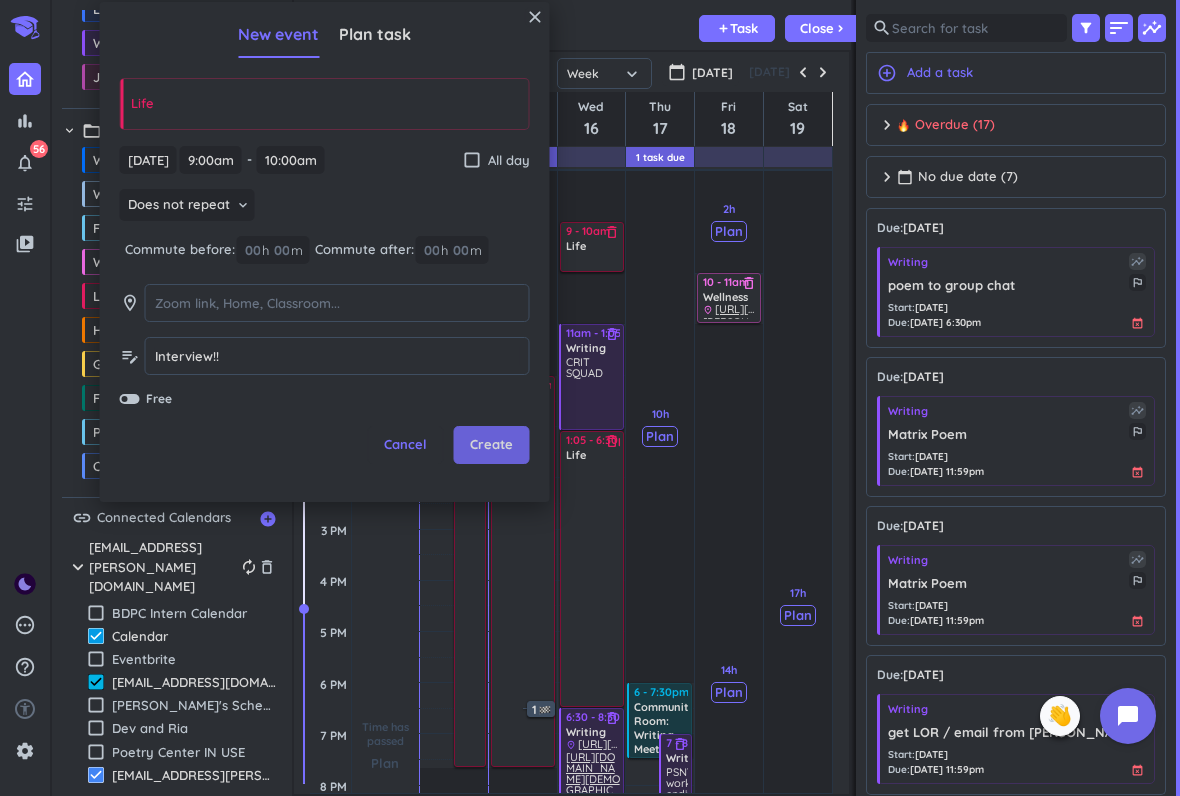 click on "Create" at bounding box center (492, 445) 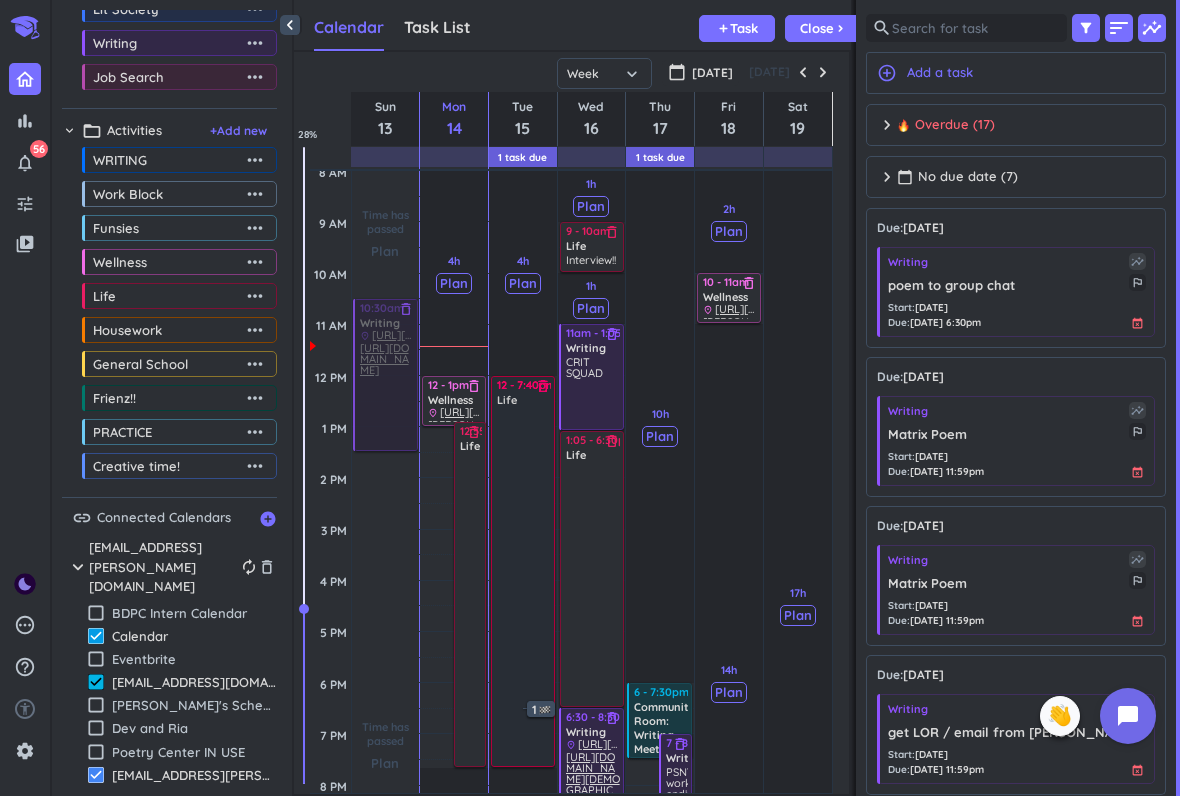 scroll, scrollTop: 50, scrollLeft: 557, axis: both 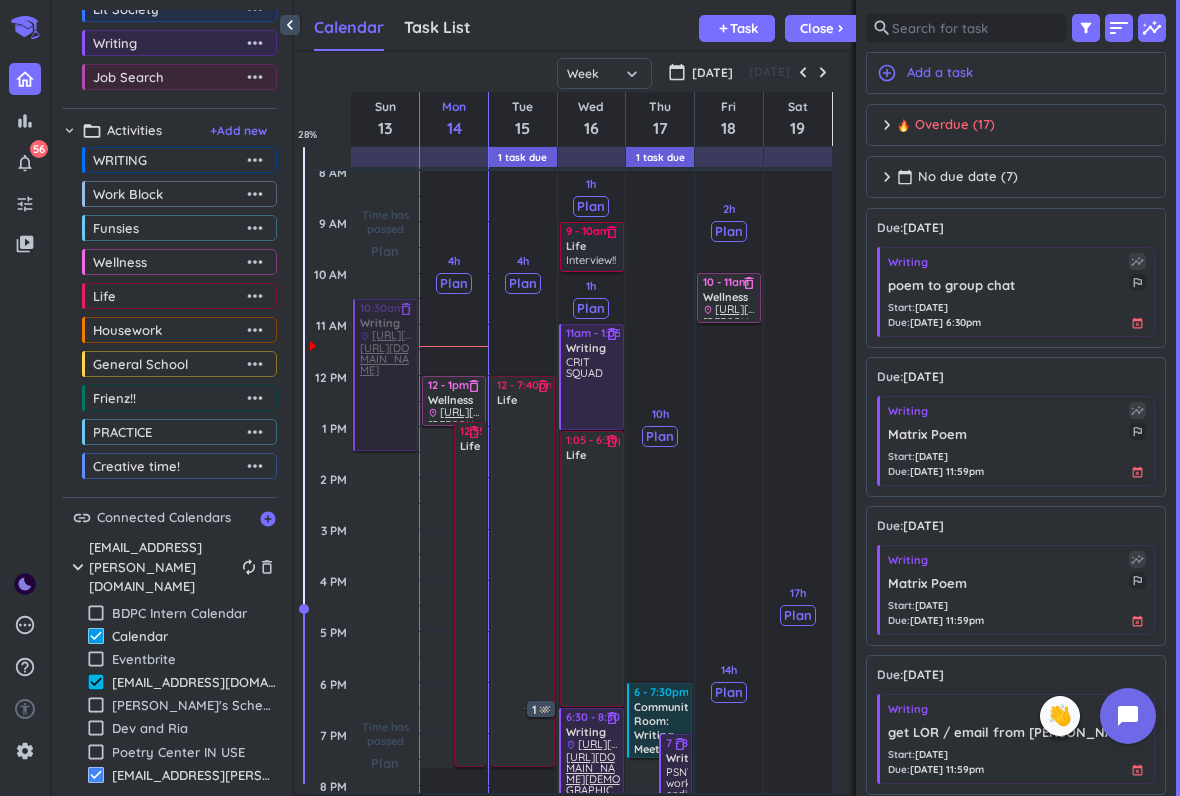 click on "Life" at bounding box center [593, 246] 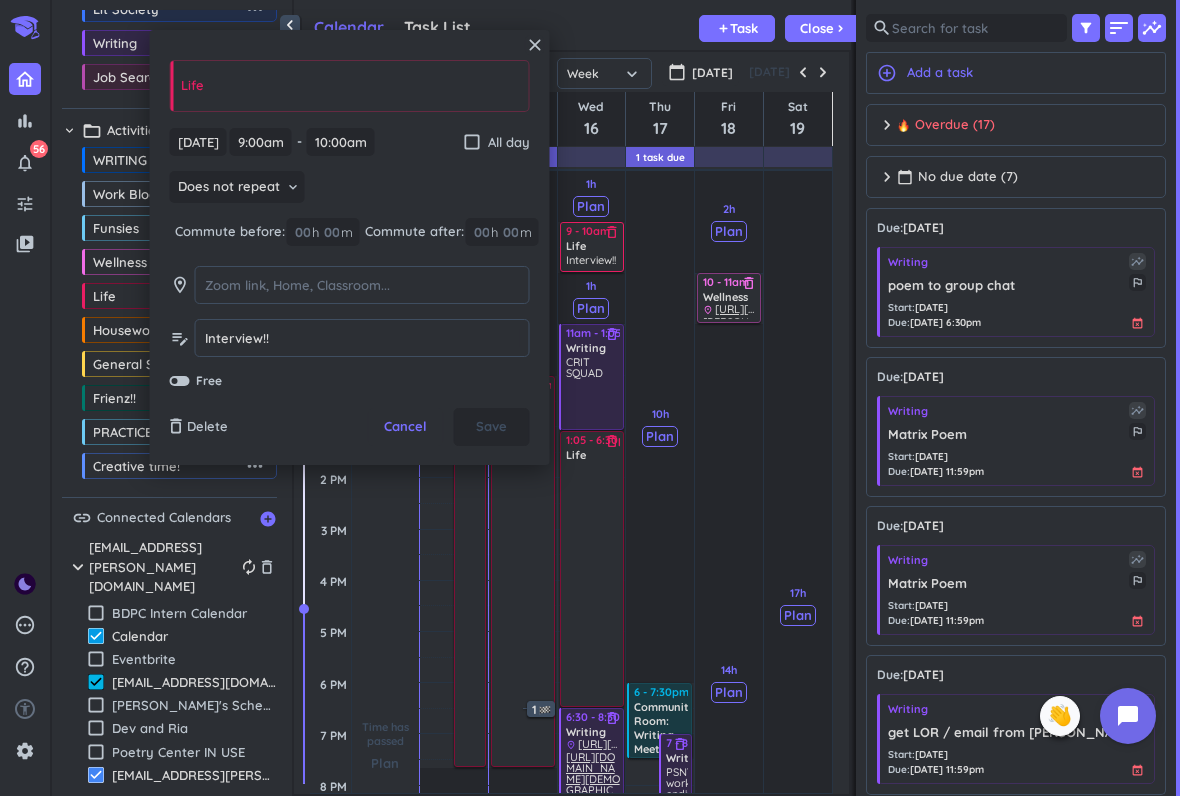 click on "Wed, Jul 16 Wed, Jul 16   9:00am 9:00am - 10:00am 10:00am check_box_outline_blank All day Does not repeat keyboard_arrow_down Commute before: 00 h 00 m Commute after: 00 h 00 m room edit_note Interview!! Interview!! Free" at bounding box center (350, 259) 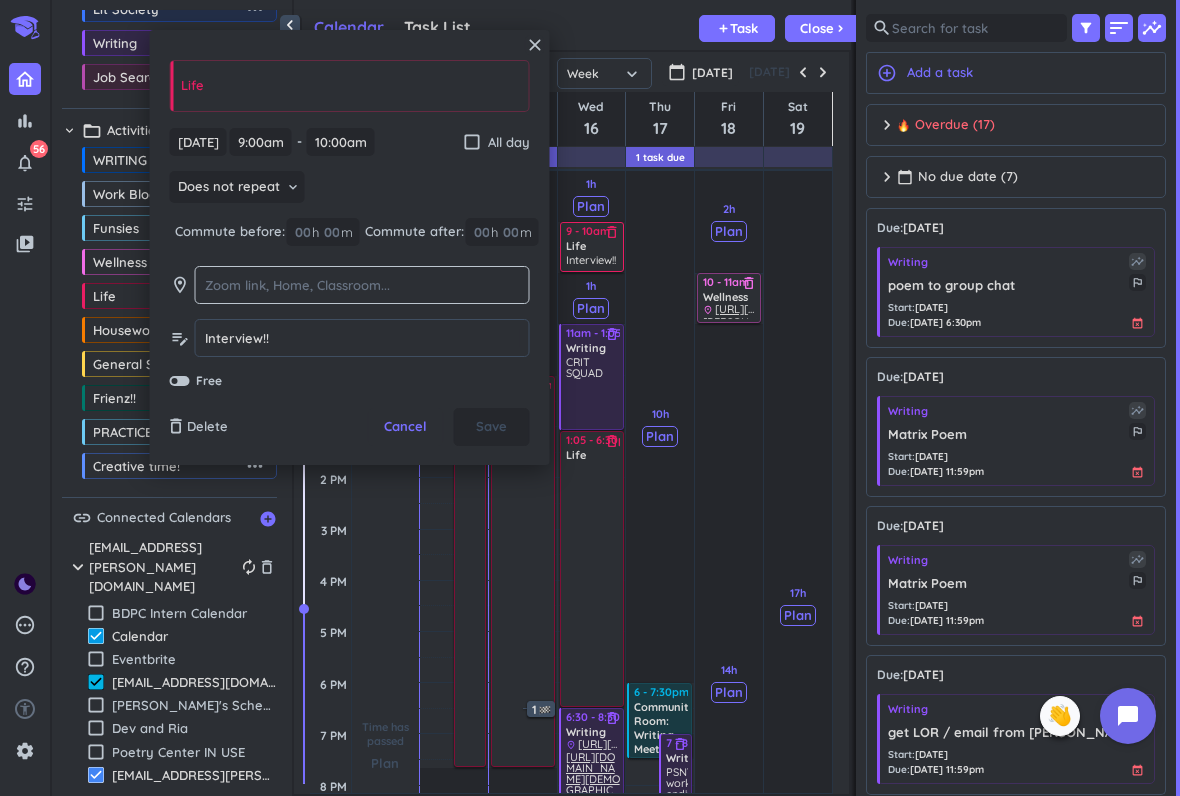 click 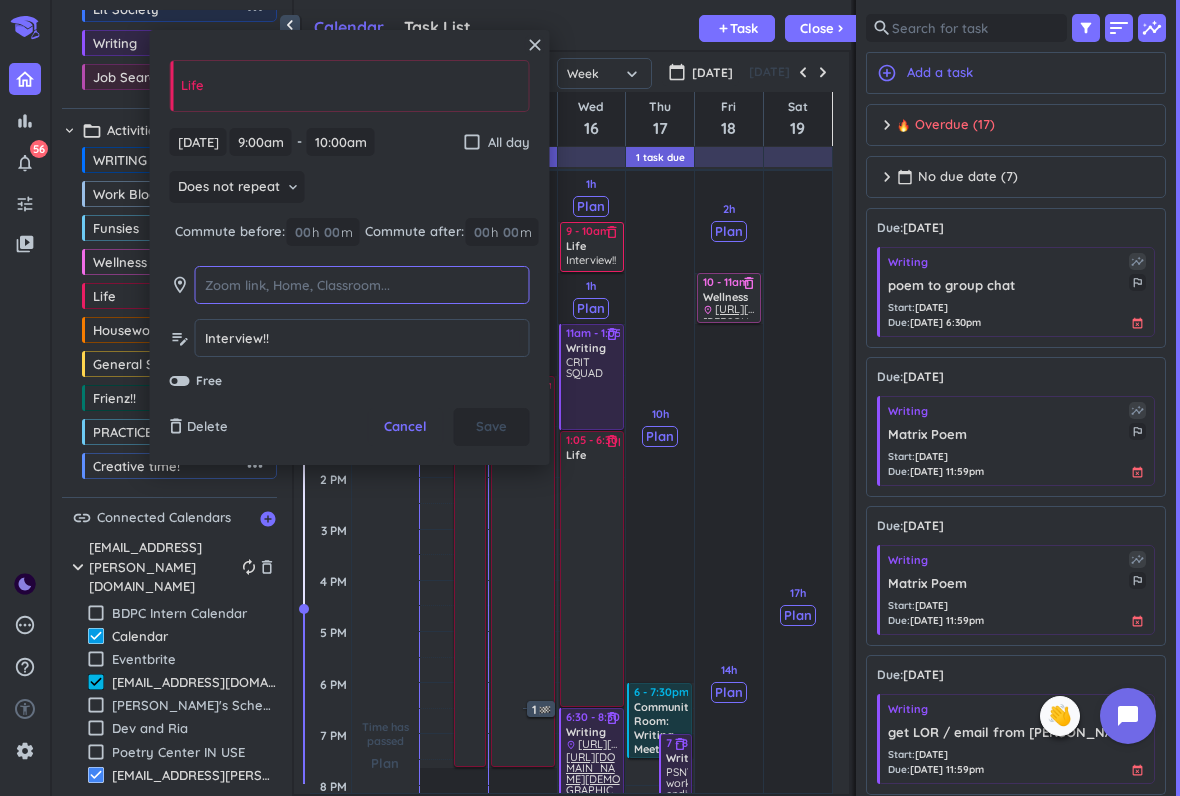 click at bounding box center (362, 285) 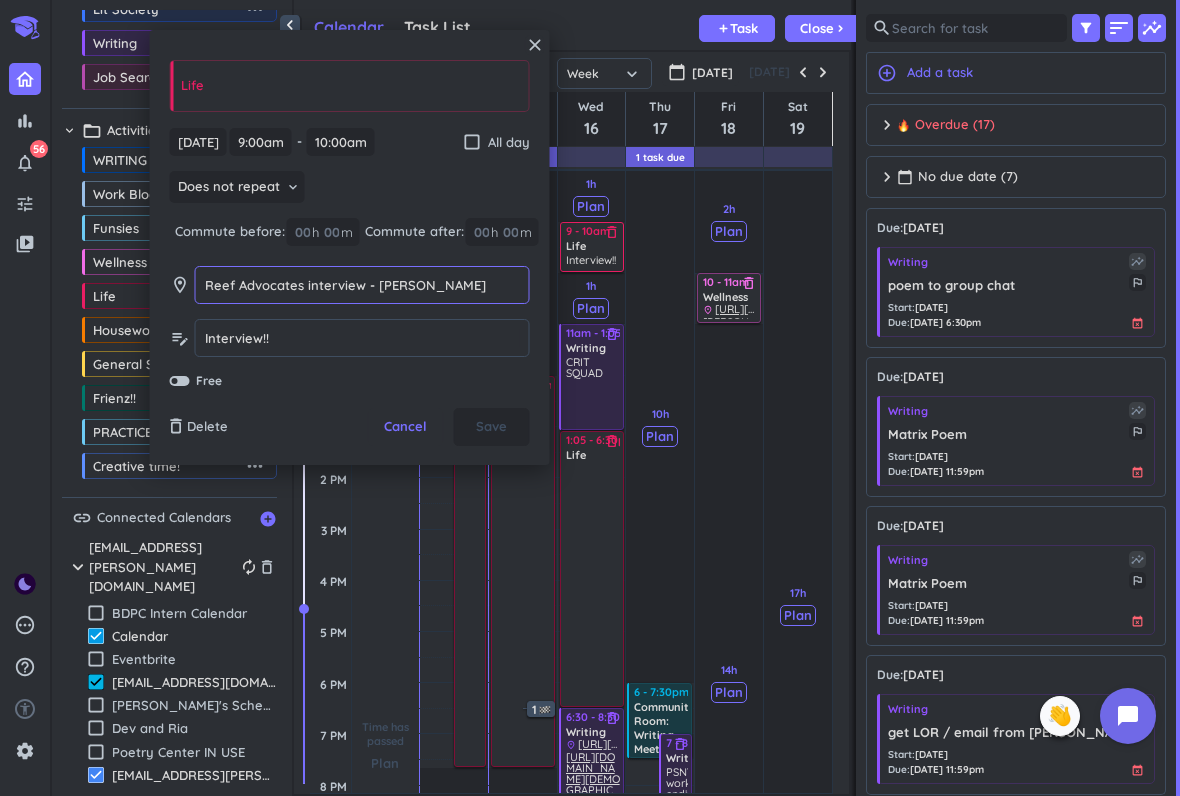 scroll, scrollTop: 108, scrollLeft: 0, axis: vertical 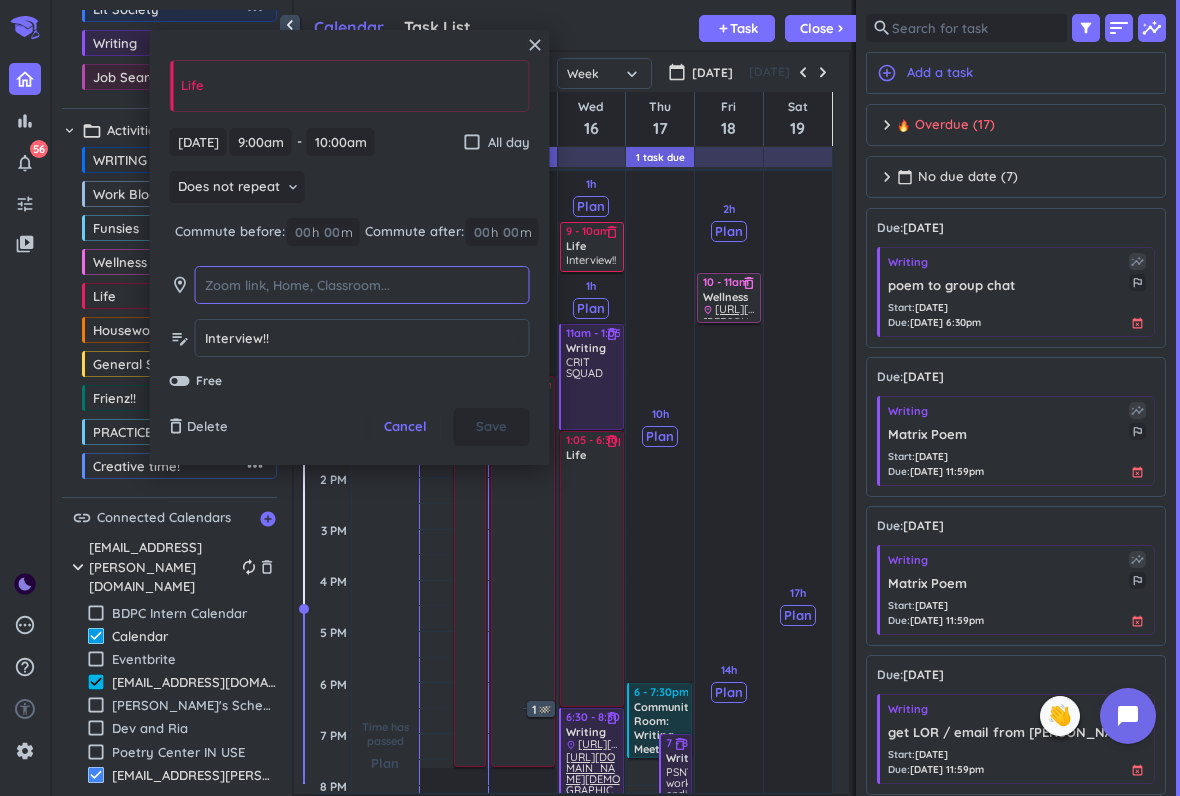 click at bounding box center [362, 285] 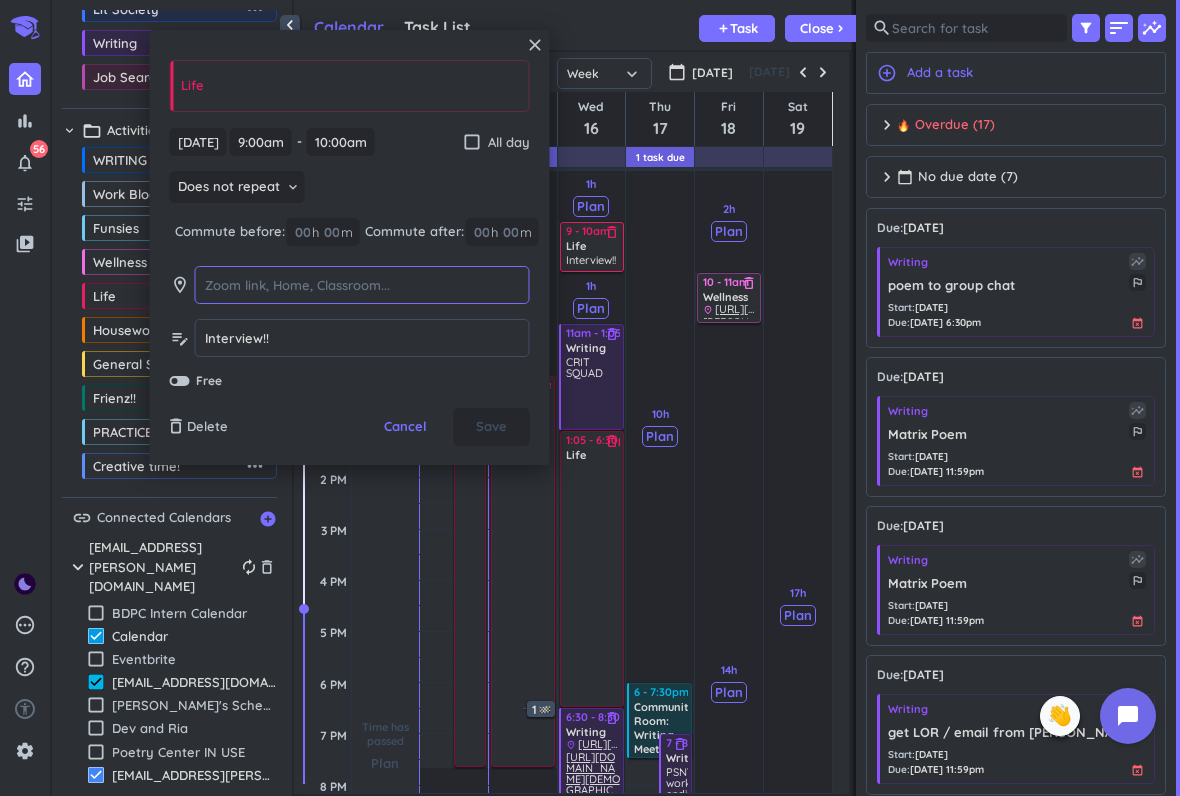 paste on "[URL][DOMAIN_NAME]" 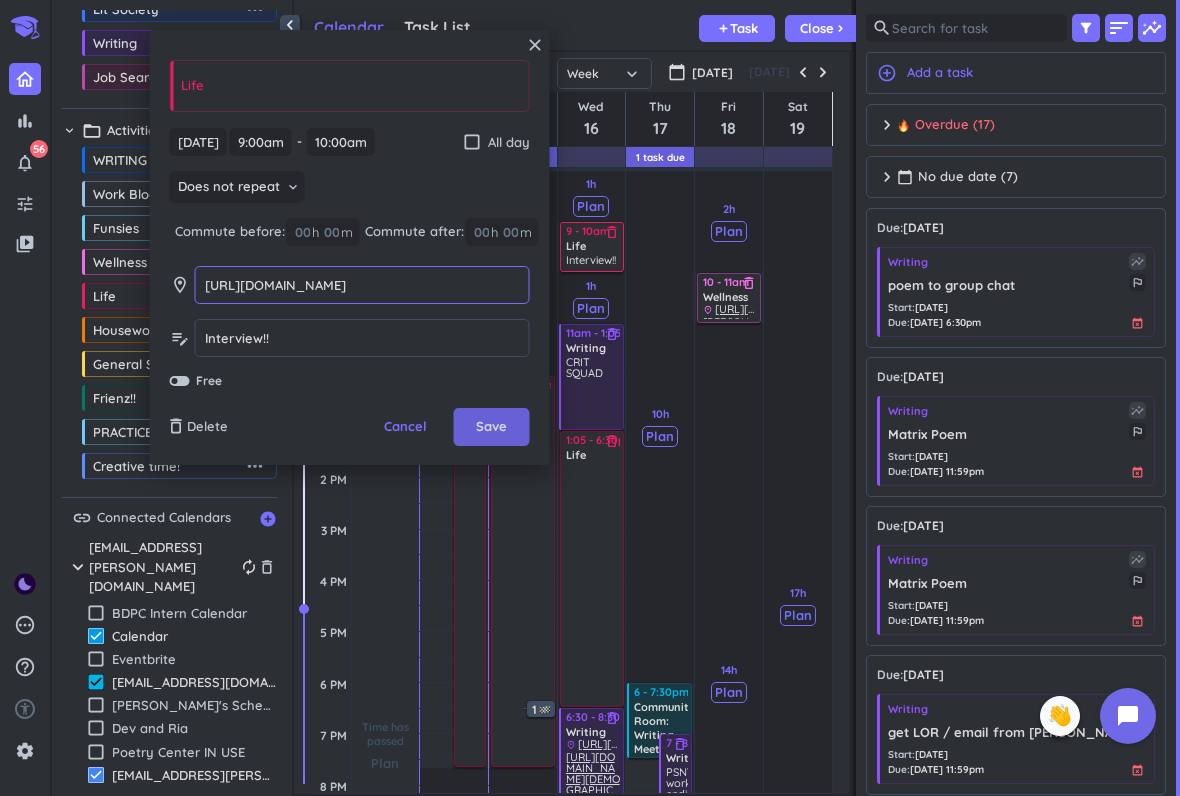 type on "[URL][DOMAIN_NAME]" 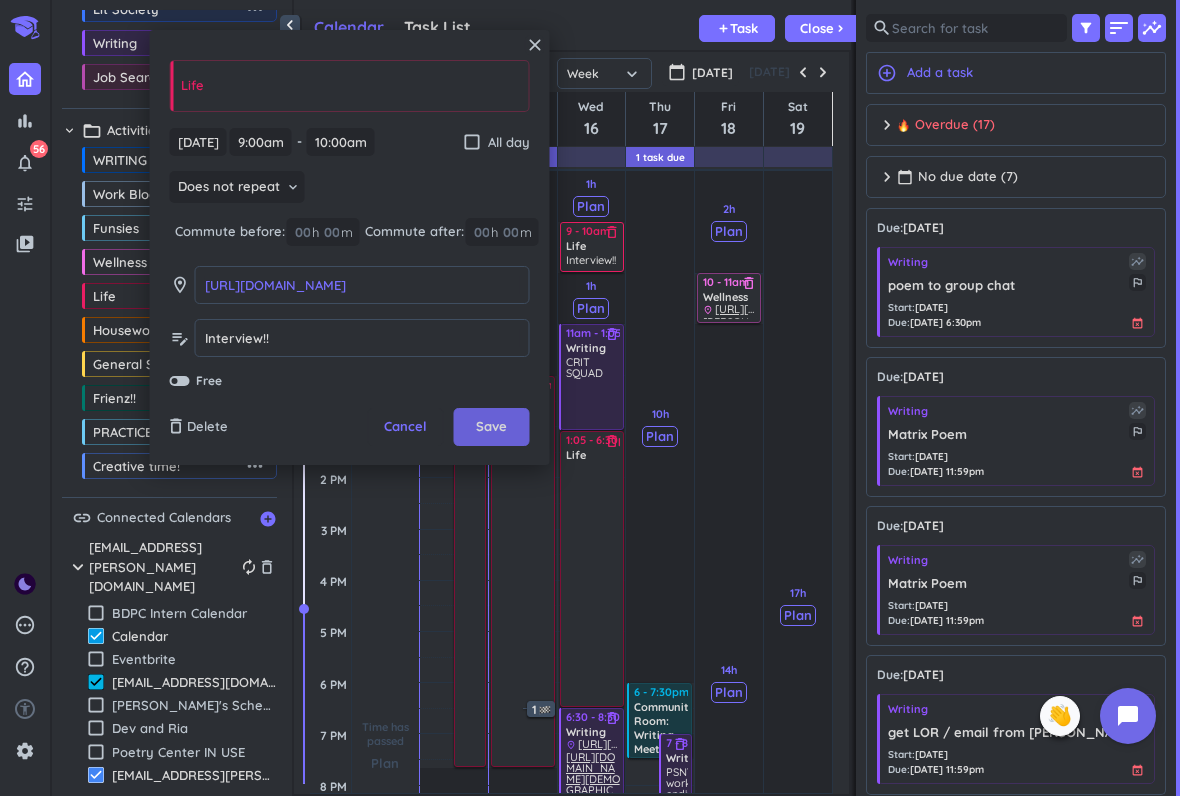 click on "Save" at bounding box center [492, 427] 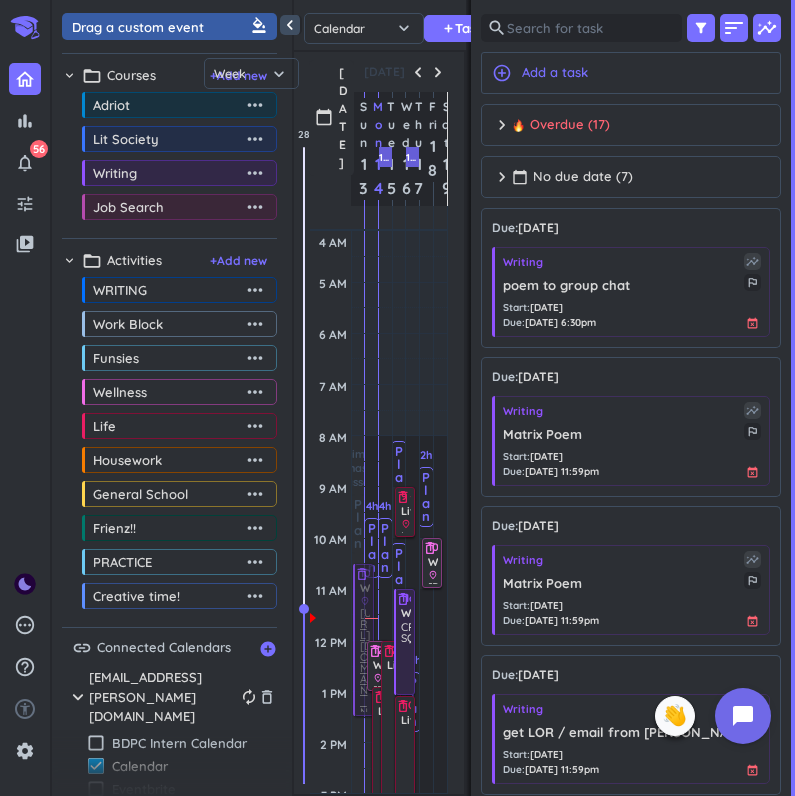 scroll, scrollTop: 0, scrollLeft: 0, axis: both 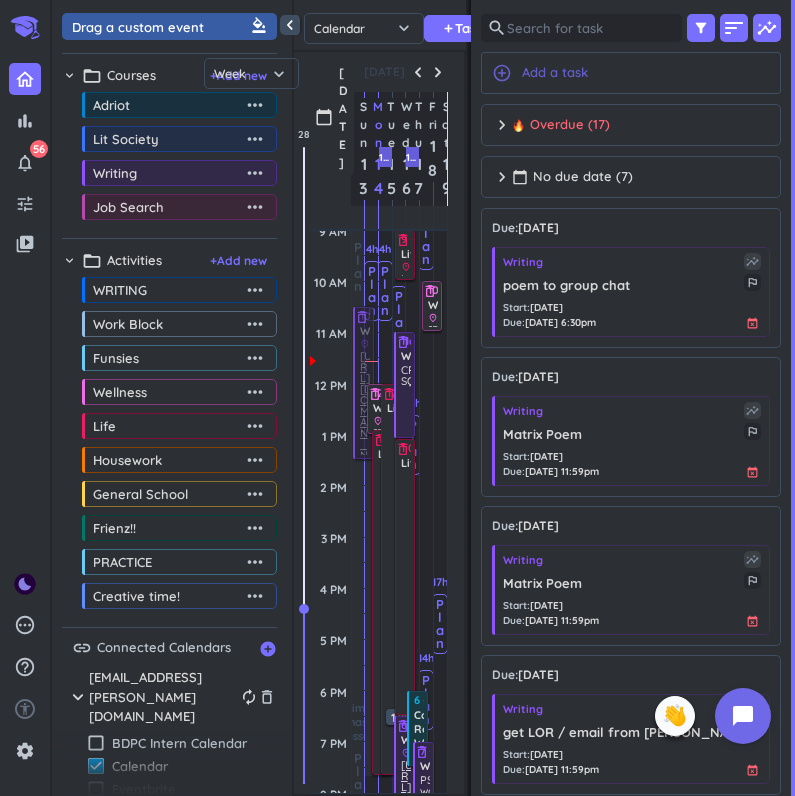 click on "add_circle_outline Add a task" at bounding box center [631, 73] 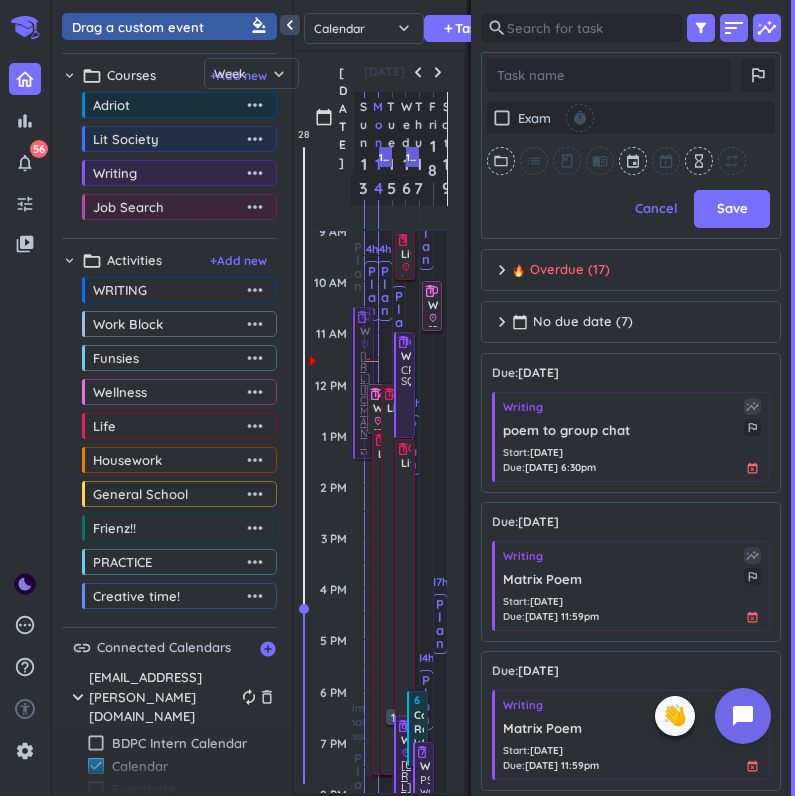 scroll, scrollTop: 547, scrollLeft: 300, axis: both 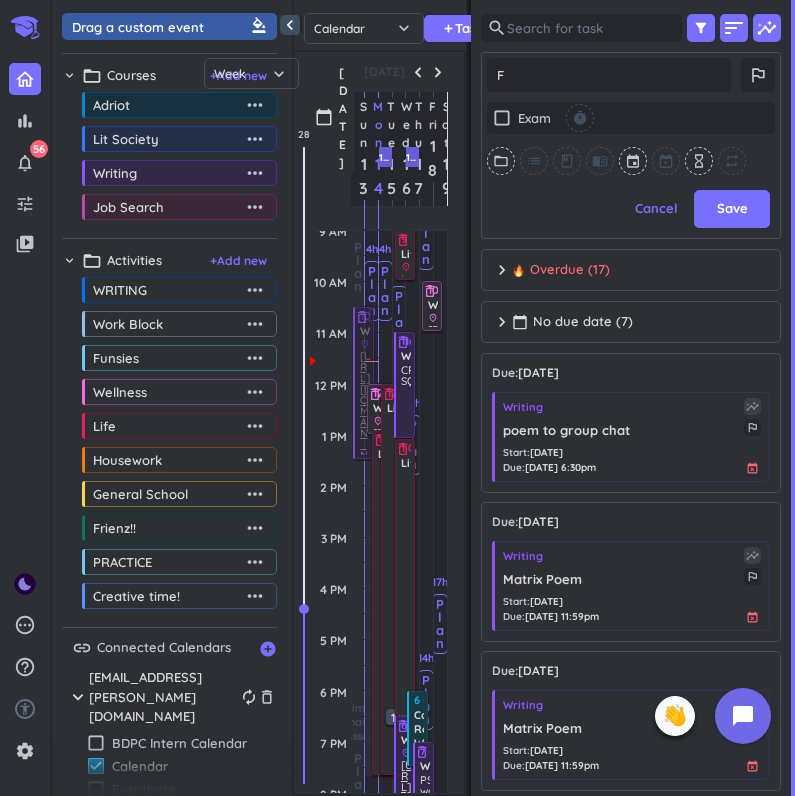 type on "x" 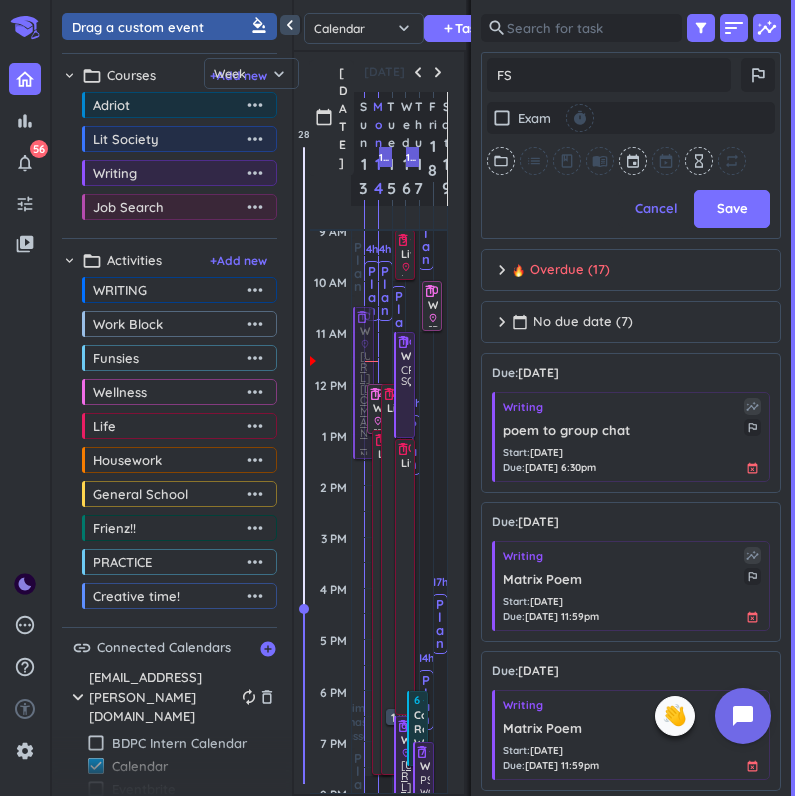 type on "x" 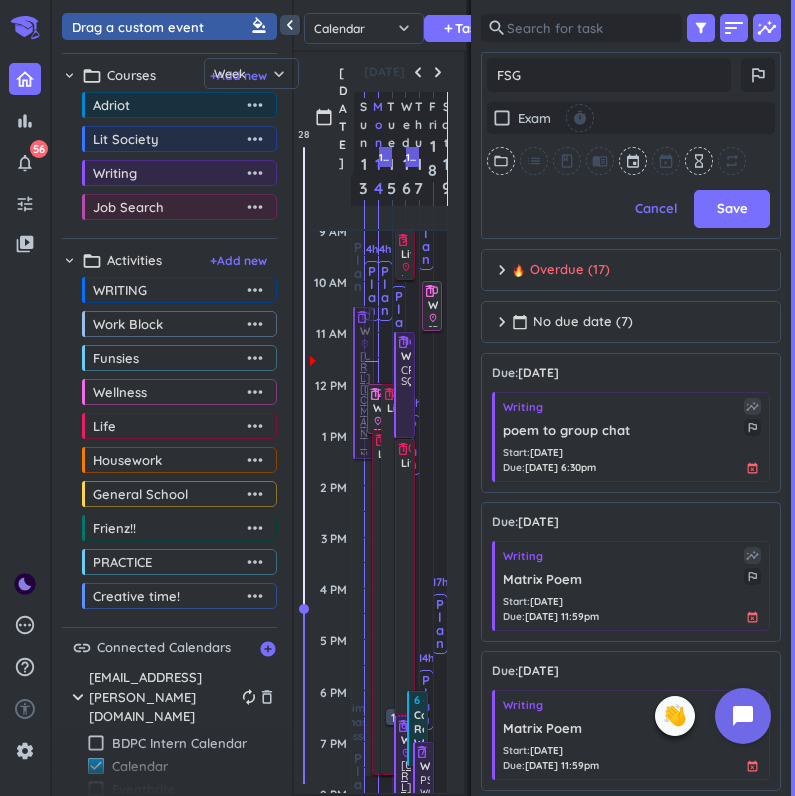 type on "x" 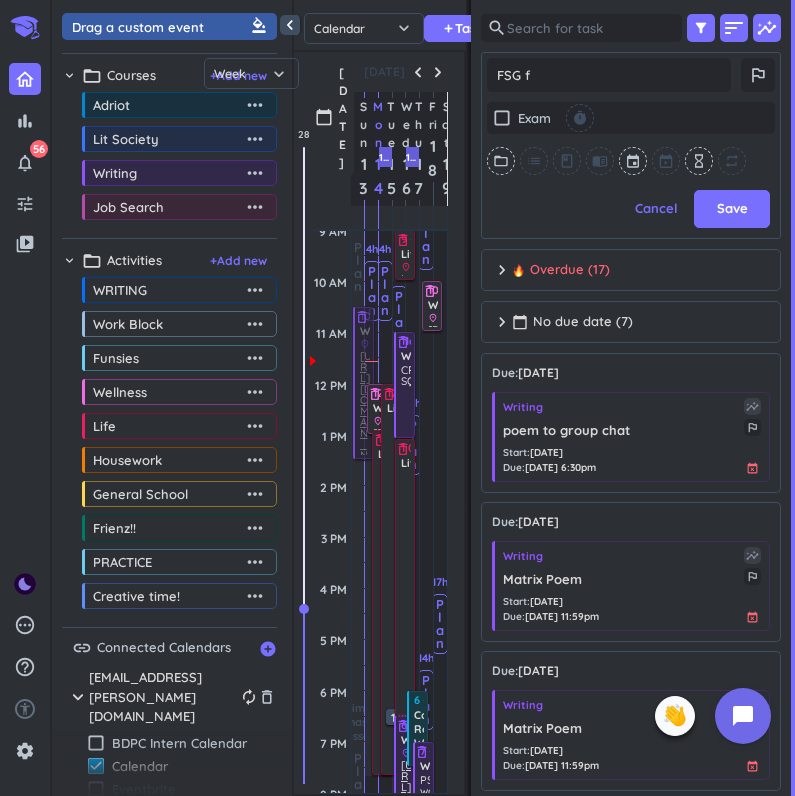 type on "x" 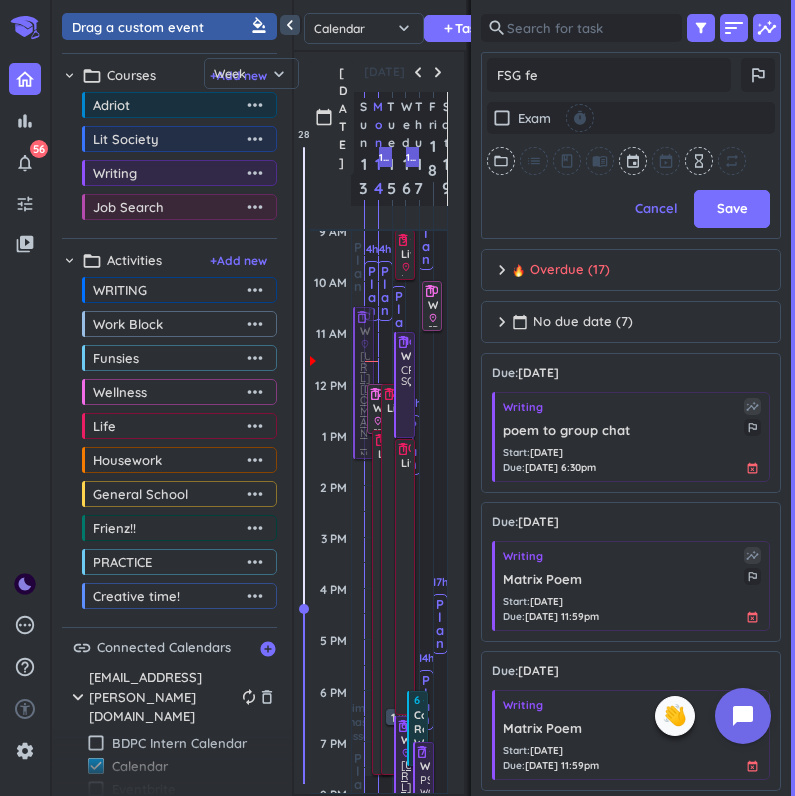 type on "x" 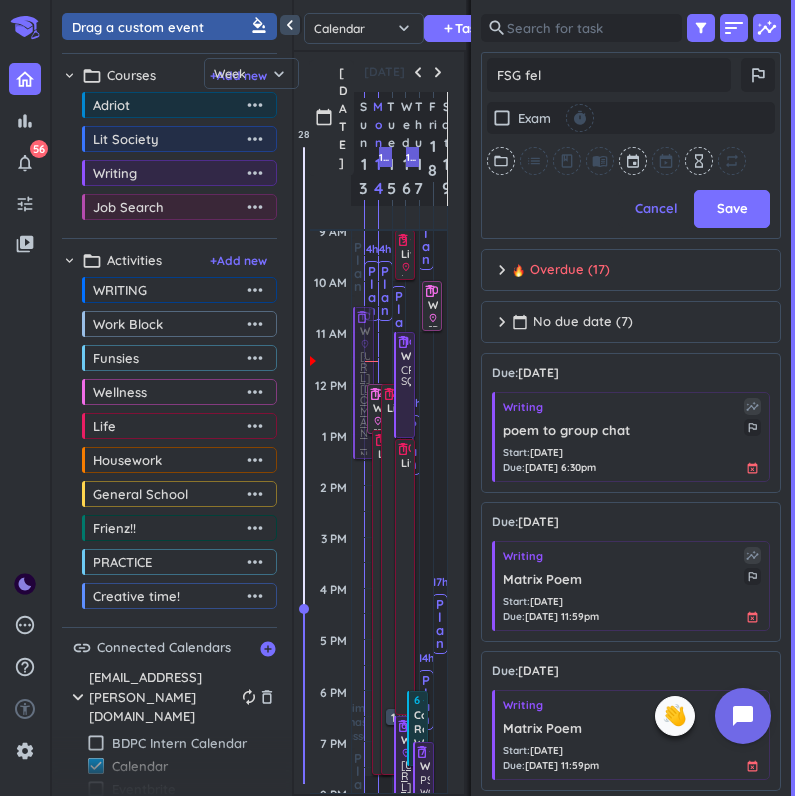 type on "x" 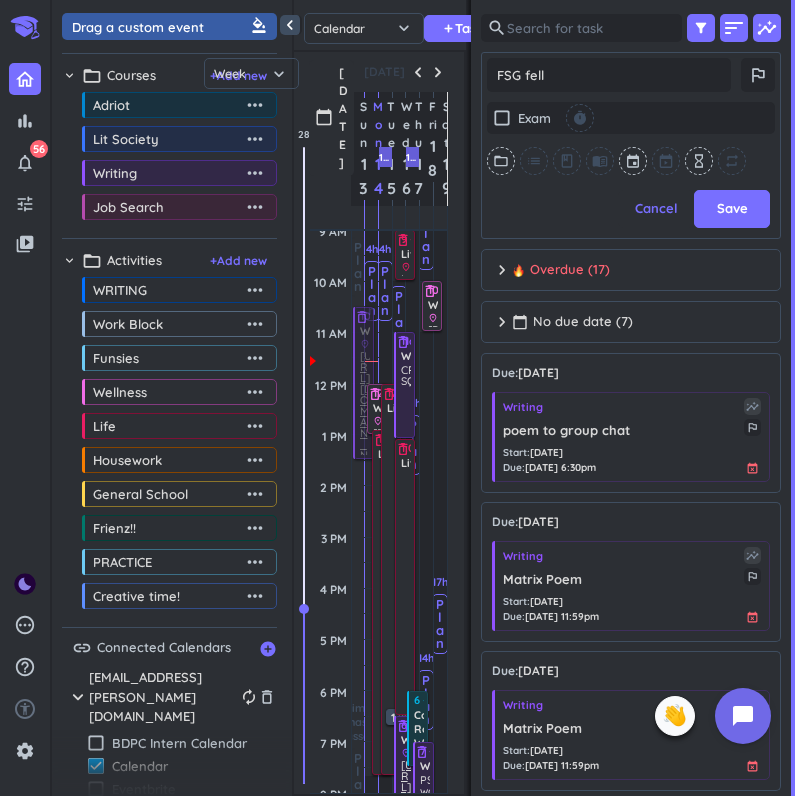 type on "x" 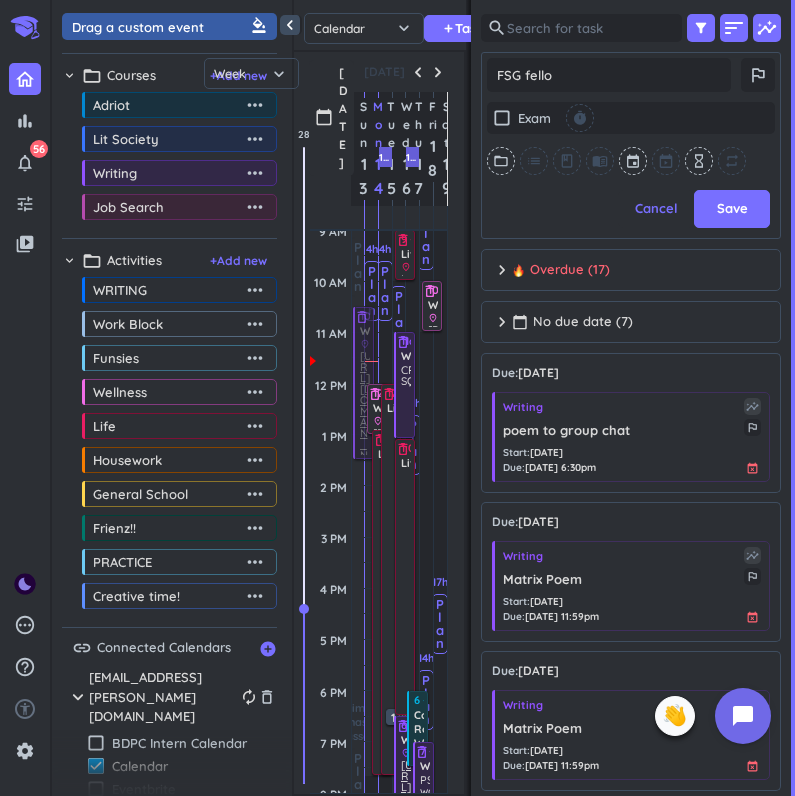 type on "x" 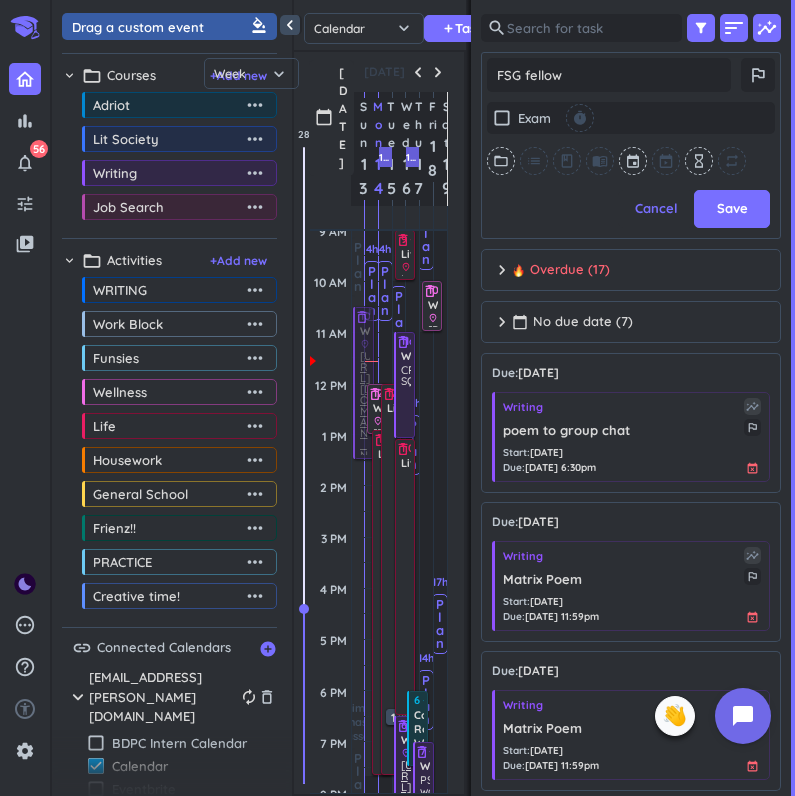 type on "x" 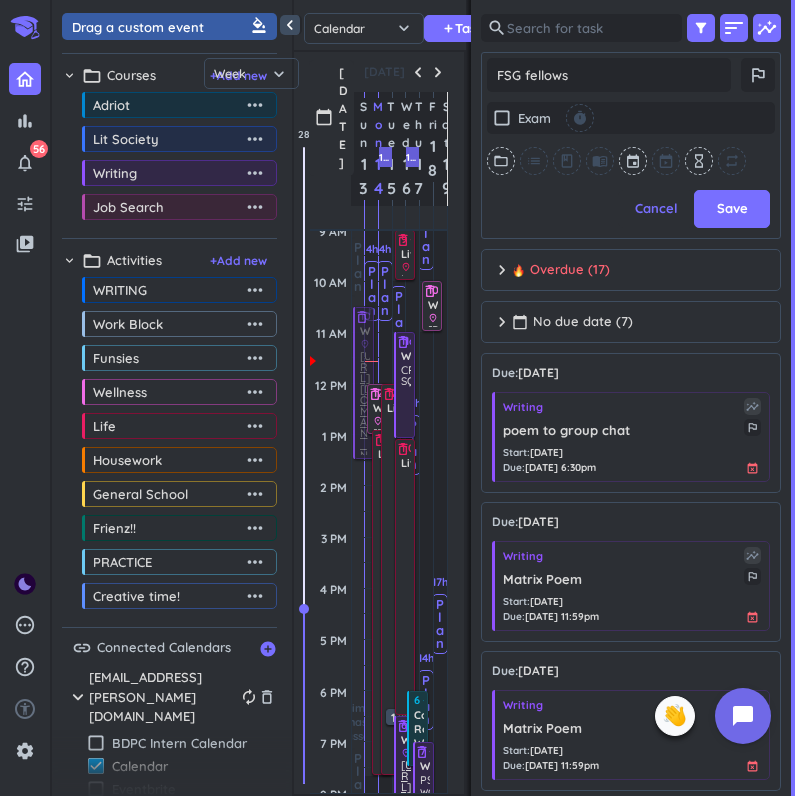 type on "x" 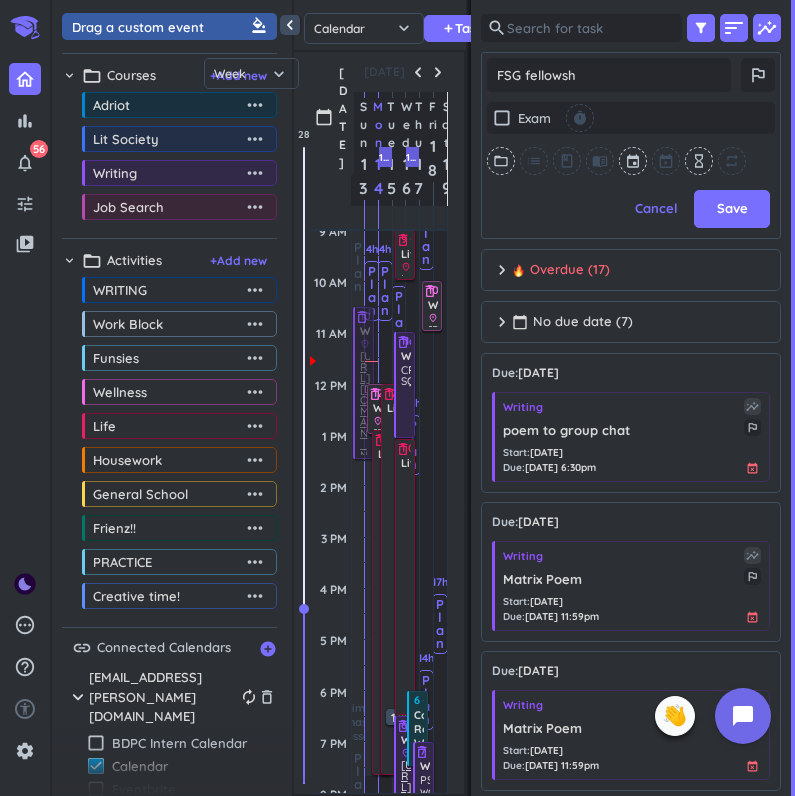 type on "x" 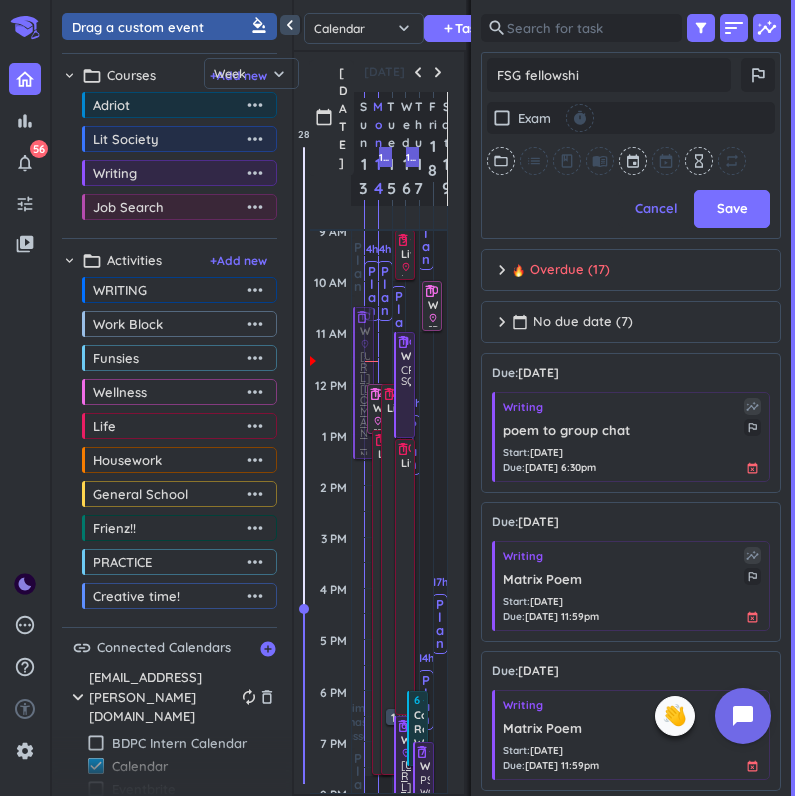 type on "x" 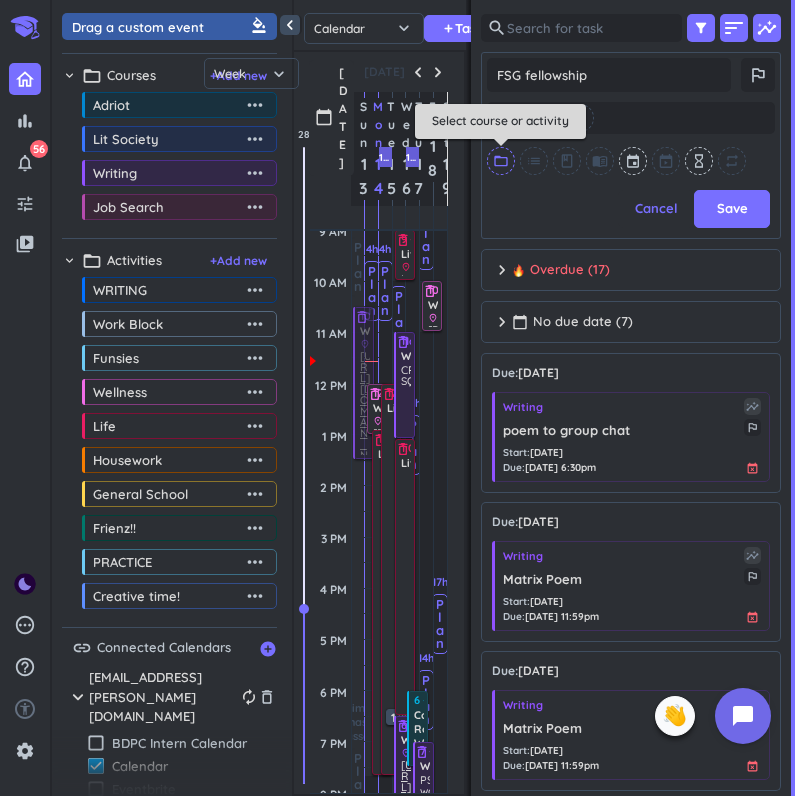 type on "FSG fellowship" 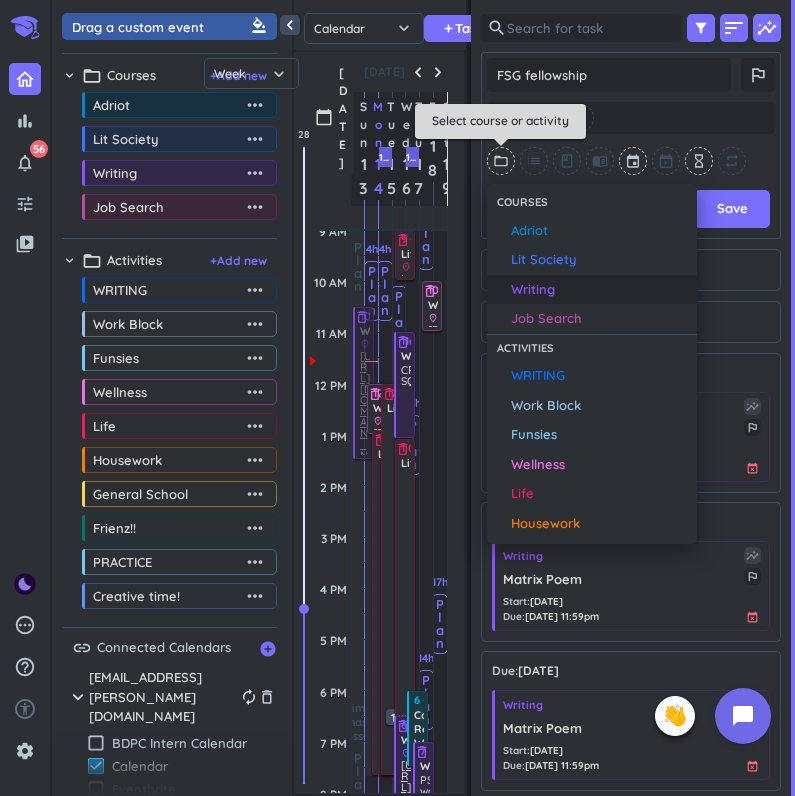 click on "Writing" at bounding box center [599, 290] 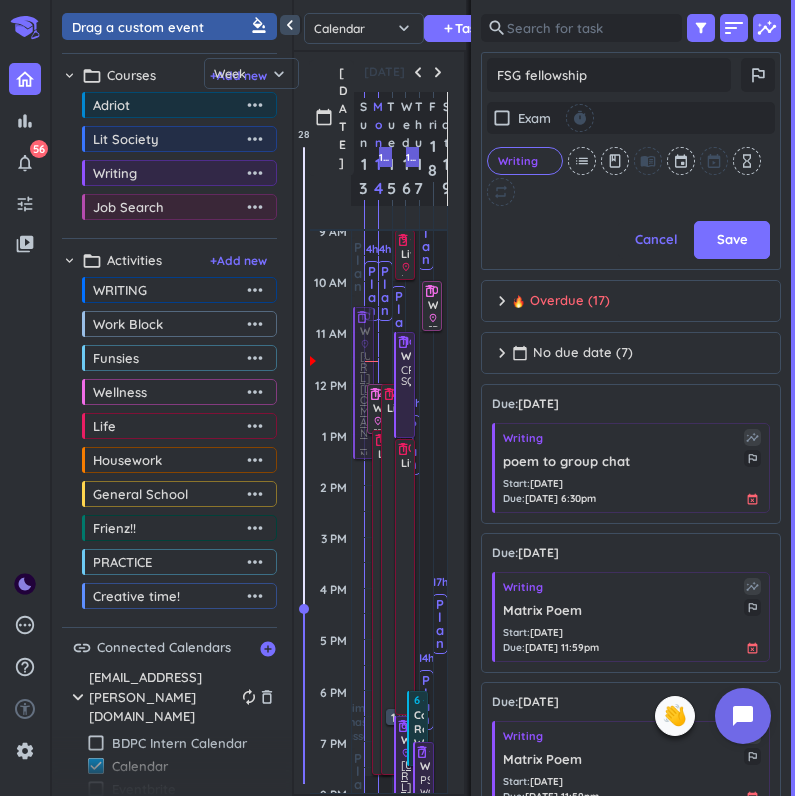 scroll, scrollTop: 516, scrollLeft: 300, axis: both 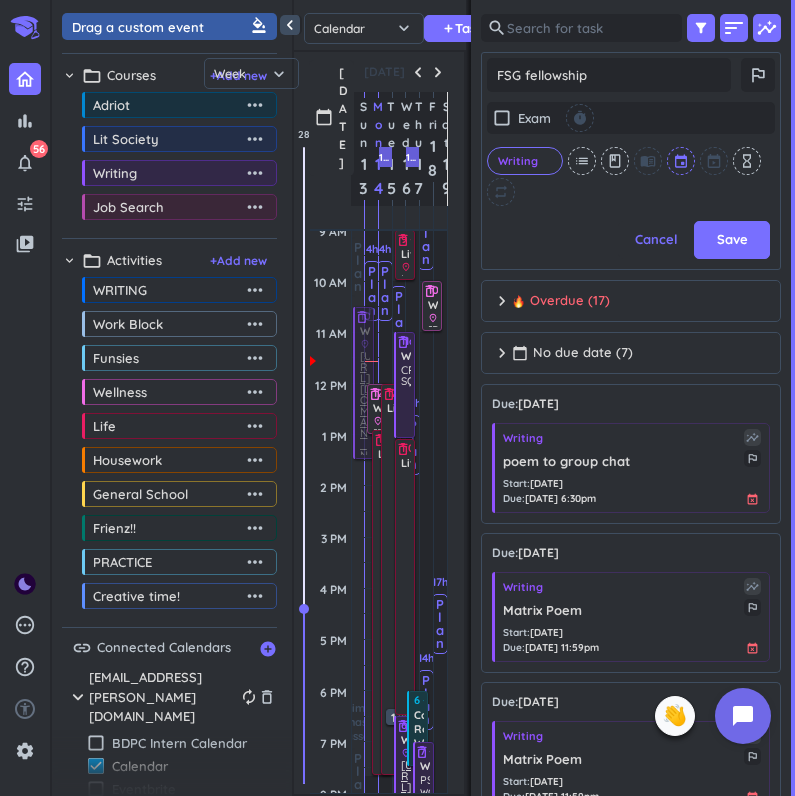 click at bounding box center [682, 161] 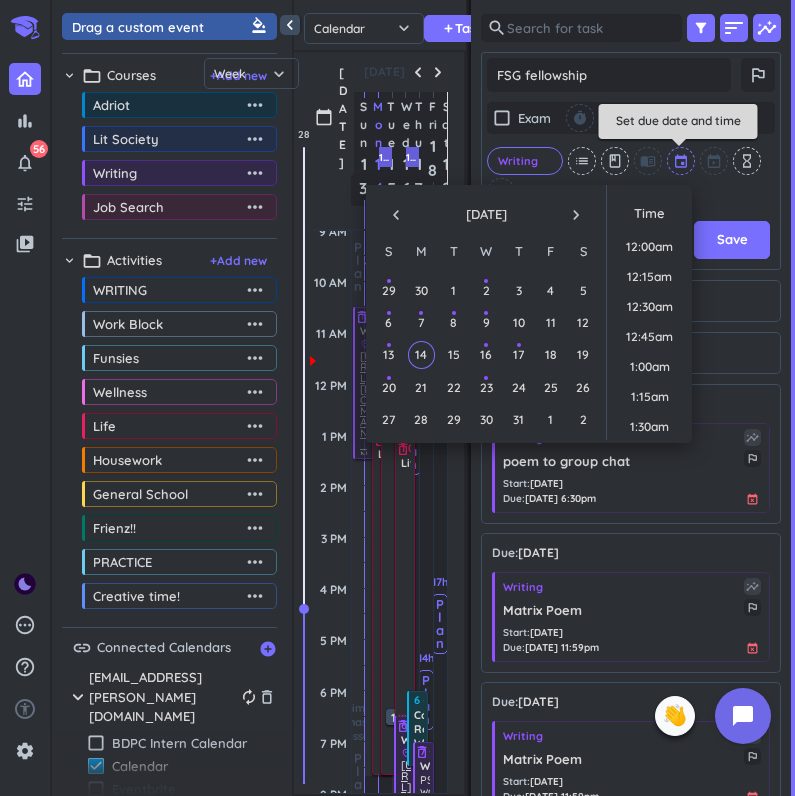 scroll, scrollTop: 1290, scrollLeft: 0, axis: vertical 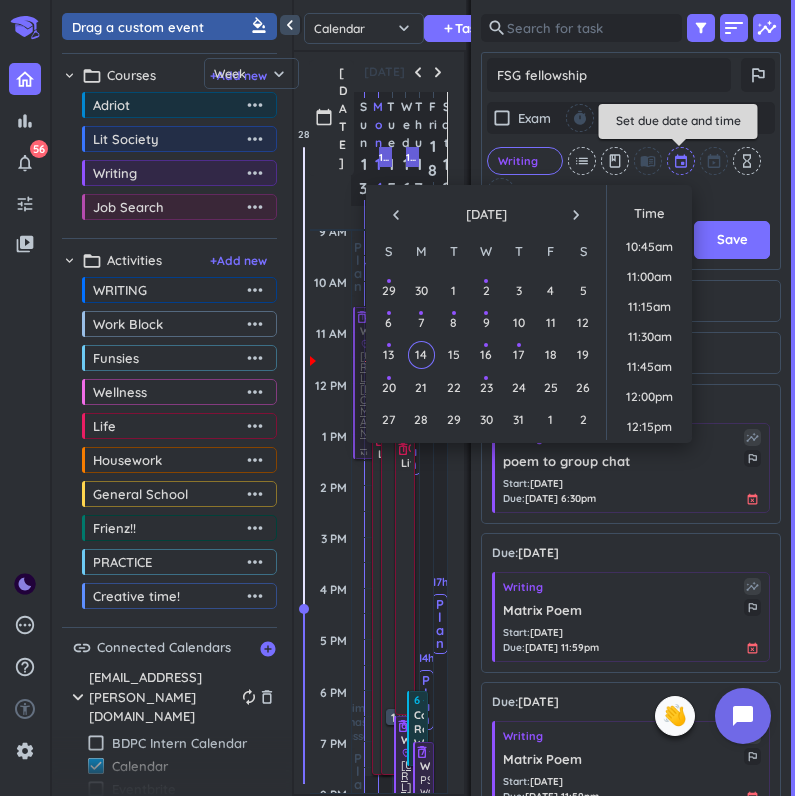 click at bounding box center (682, 161) 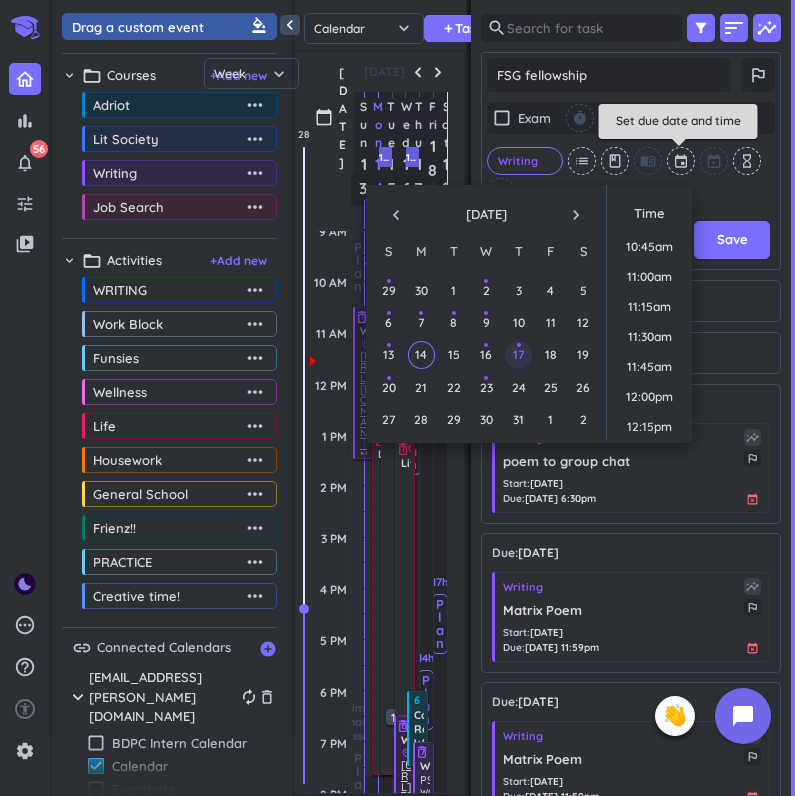 click on "17" at bounding box center [518, 354] 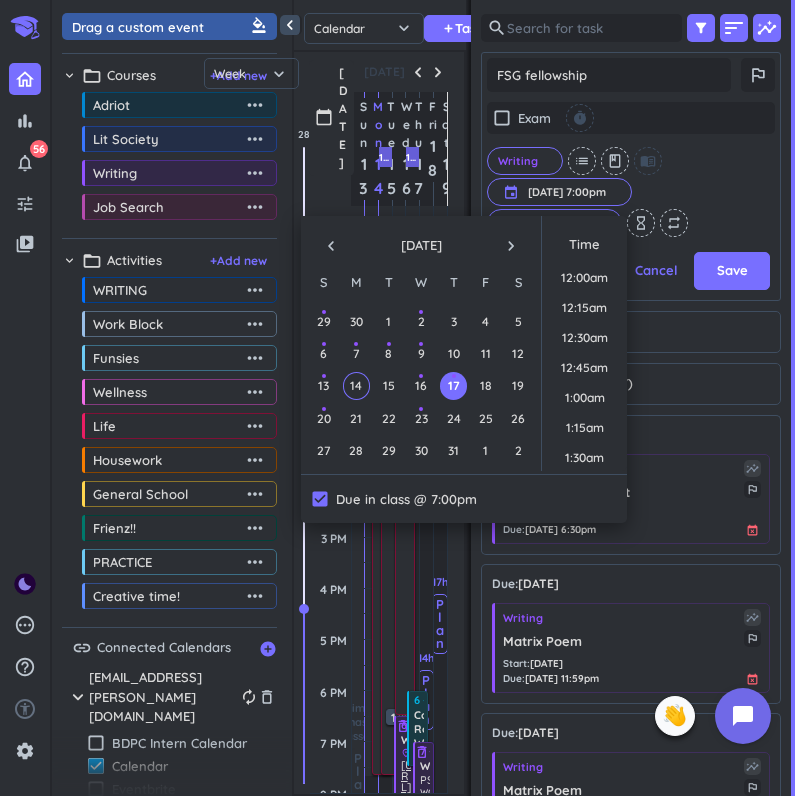 scroll, scrollTop: 485, scrollLeft: 300, axis: both 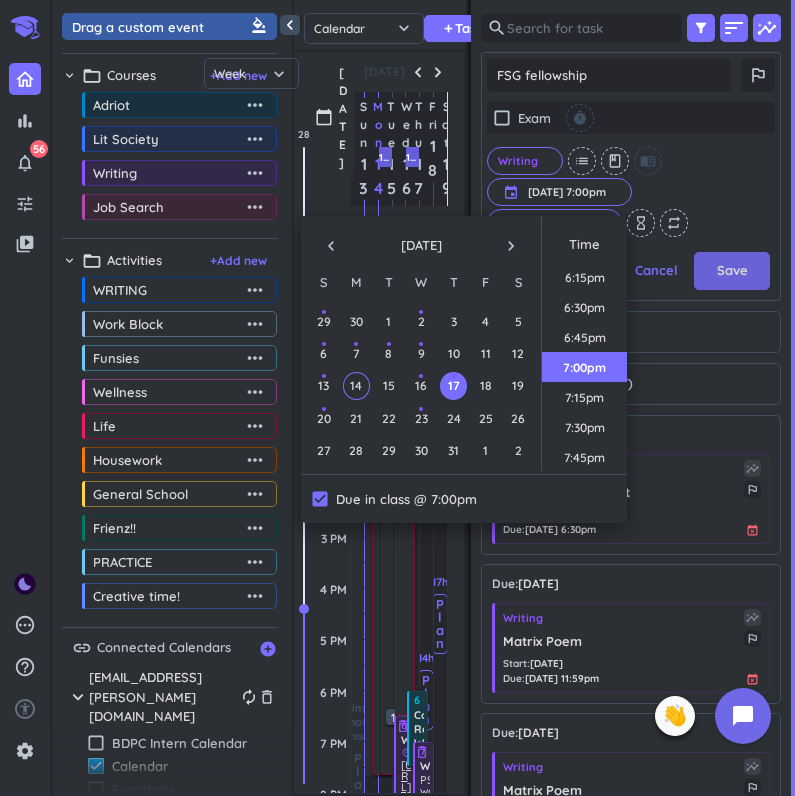 click on "Save" at bounding box center [732, 271] 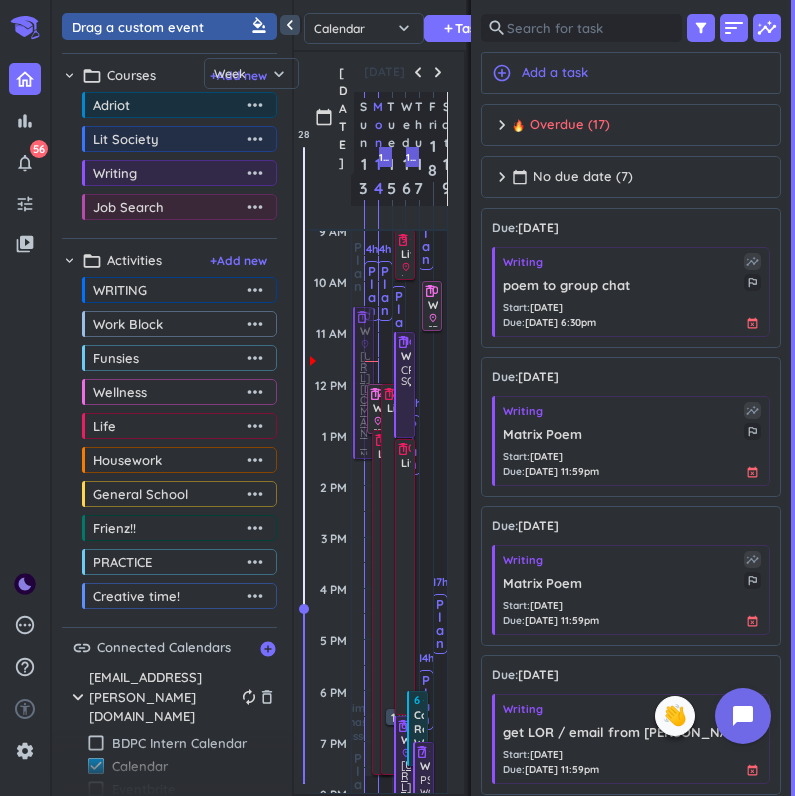 scroll, scrollTop: 1, scrollLeft: 1, axis: both 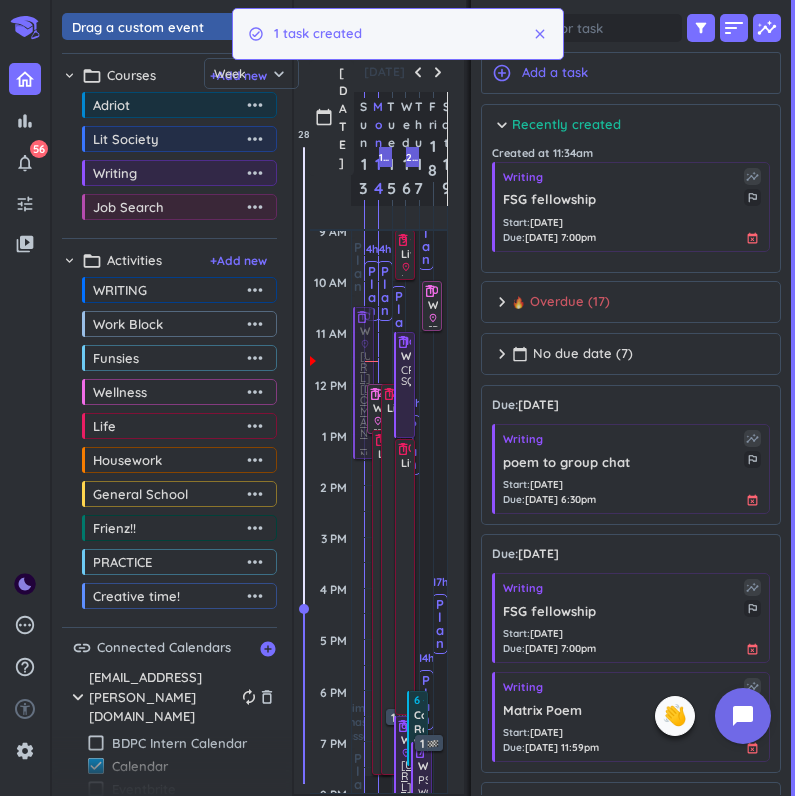 click on "chevron_right Overdue (17) done [PERSON_NAME] all complete" at bounding box center [631, 307] 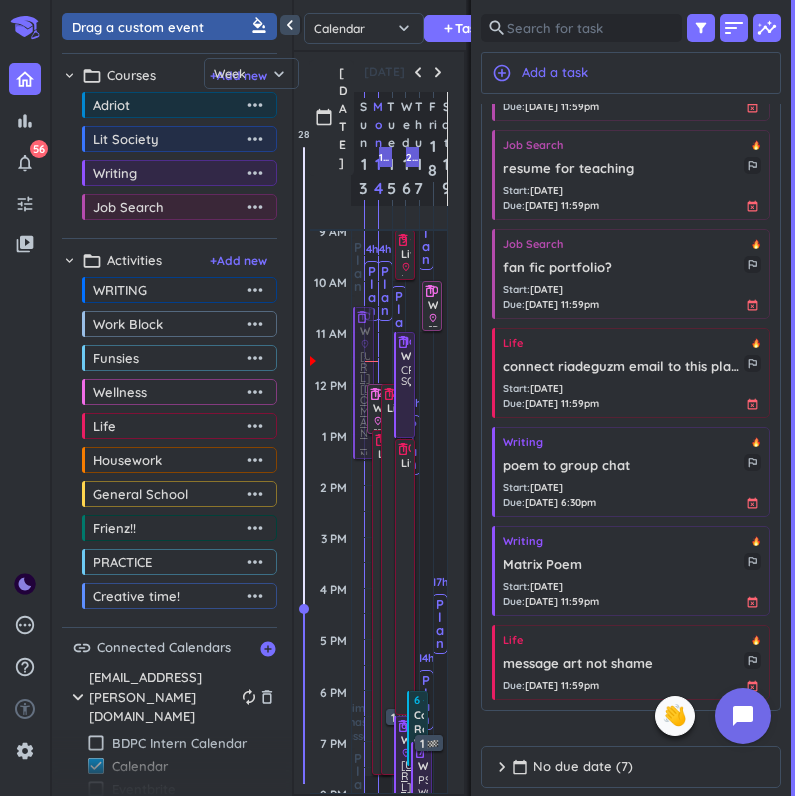 scroll, scrollTop: 1279, scrollLeft: 0, axis: vertical 